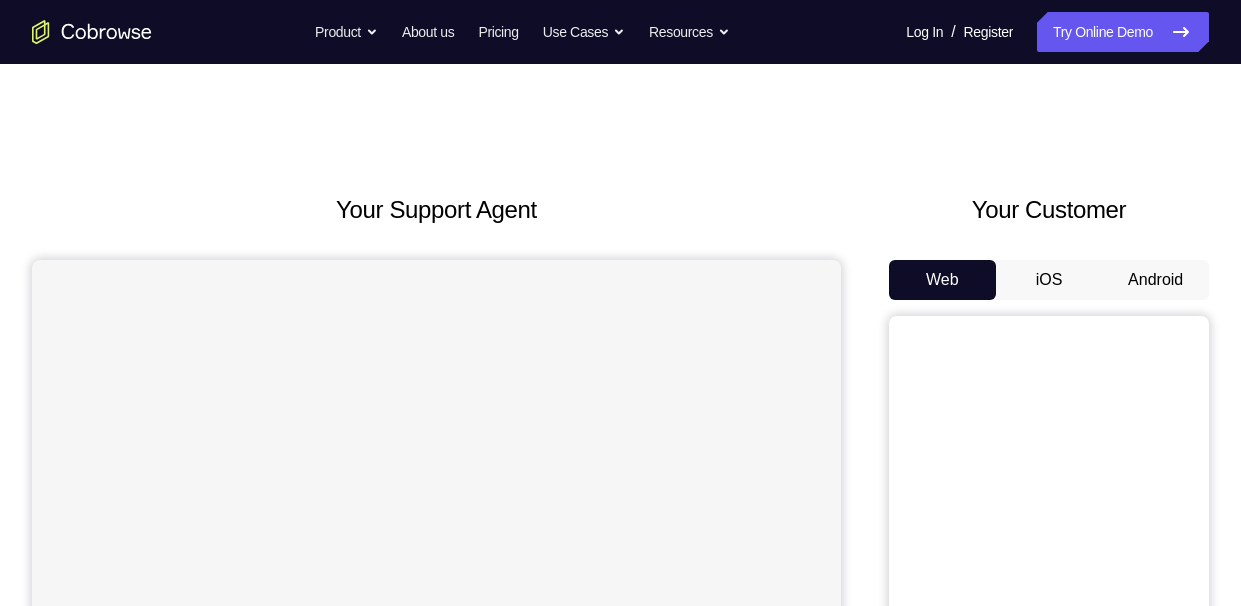 scroll, scrollTop: 0, scrollLeft: 0, axis: both 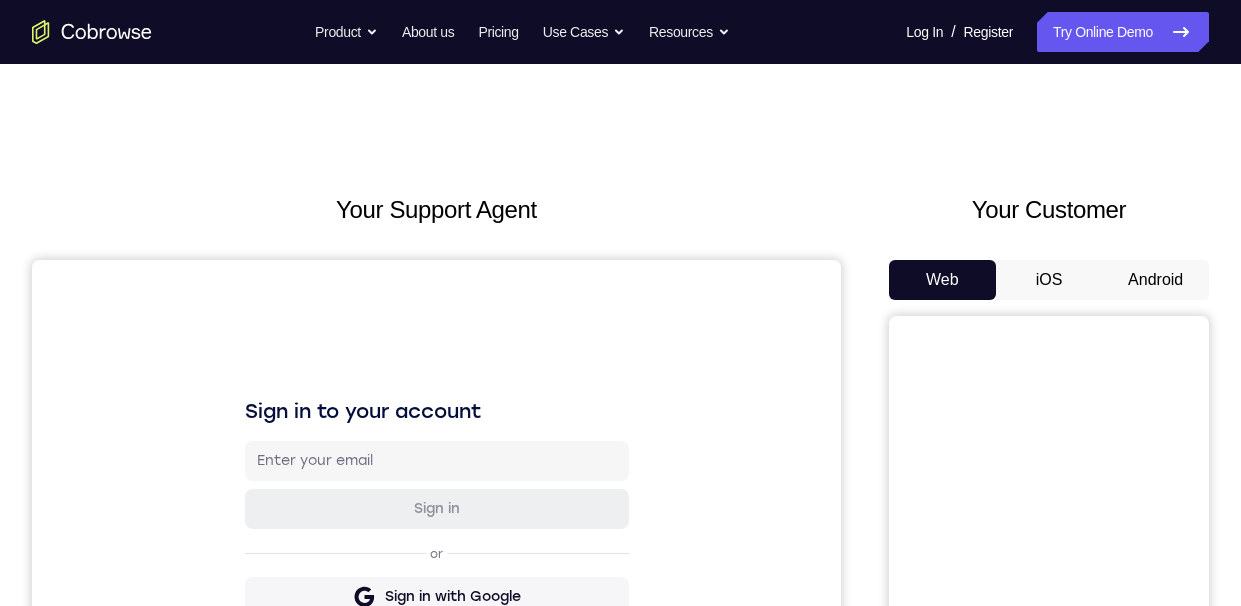 click on "Android" at bounding box center (1155, 280) 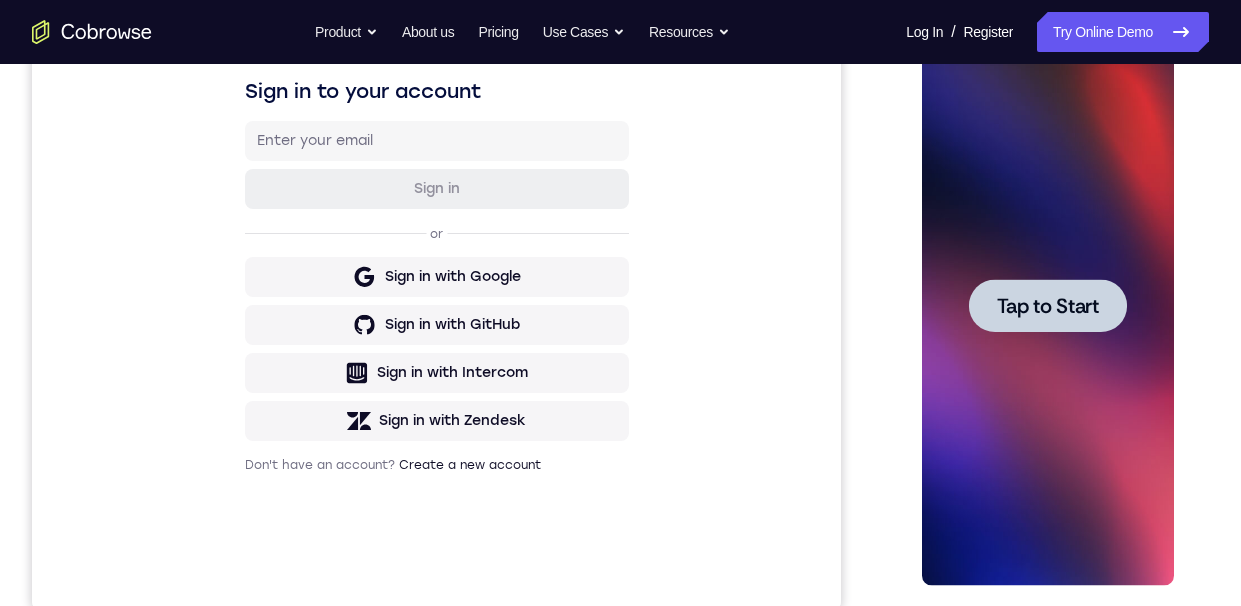 scroll, scrollTop: 317, scrollLeft: 0, axis: vertical 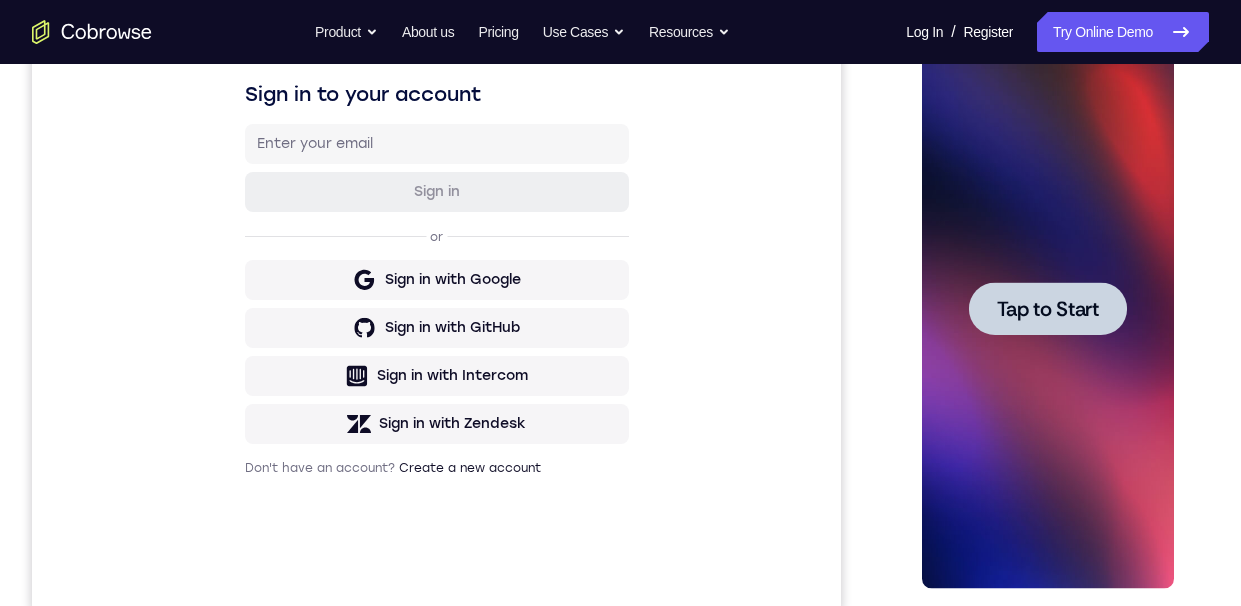 click at bounding box center (1047, 308) 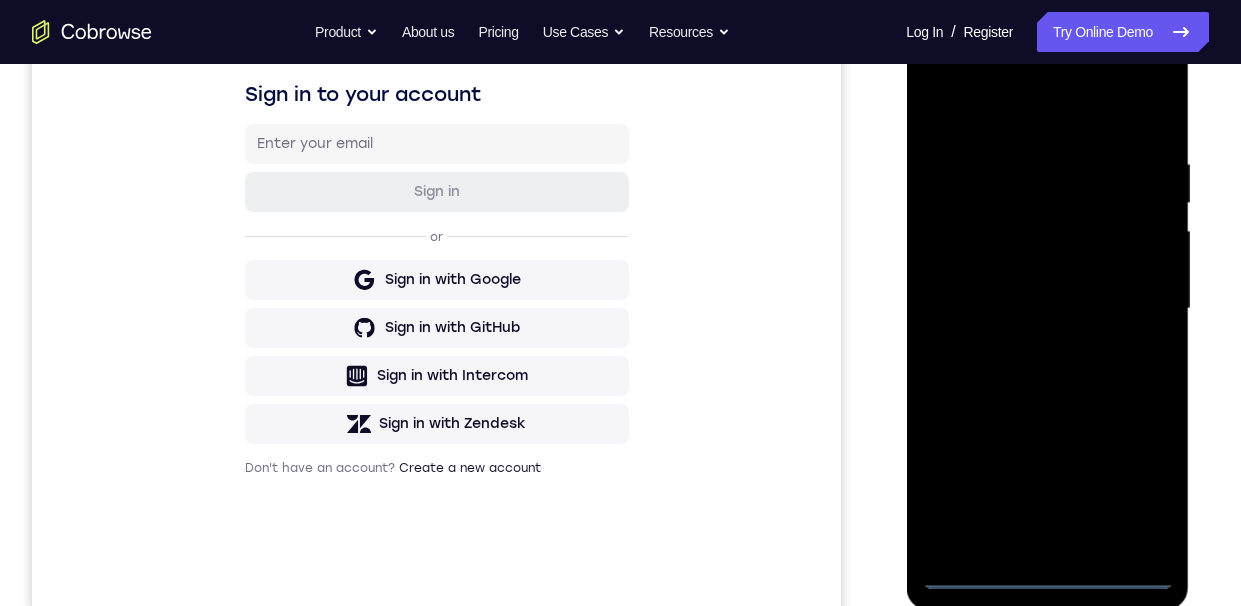 click at bounding box center [1047, 309] 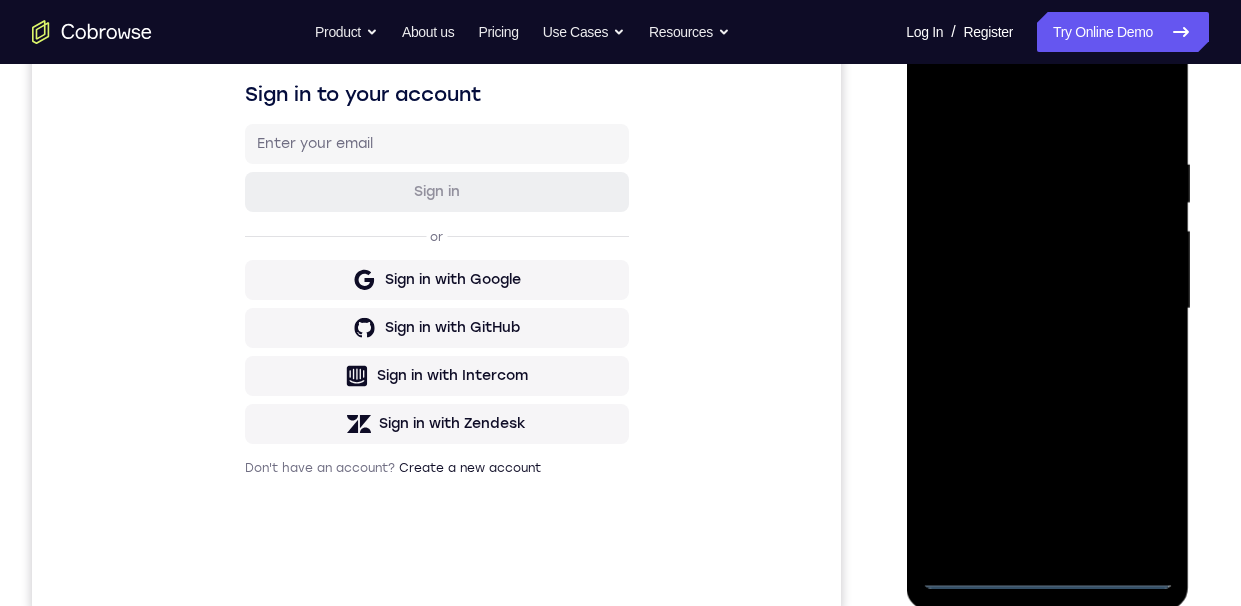 click at bounding box center [1047, 309] 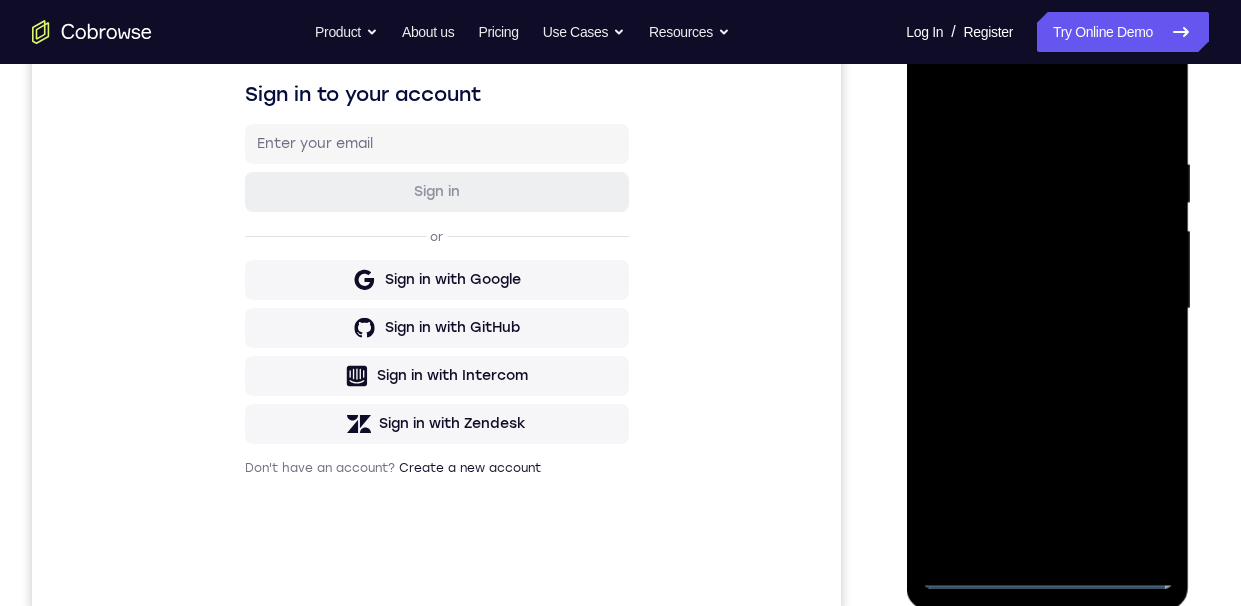 click at bounding box center [1047, 309] 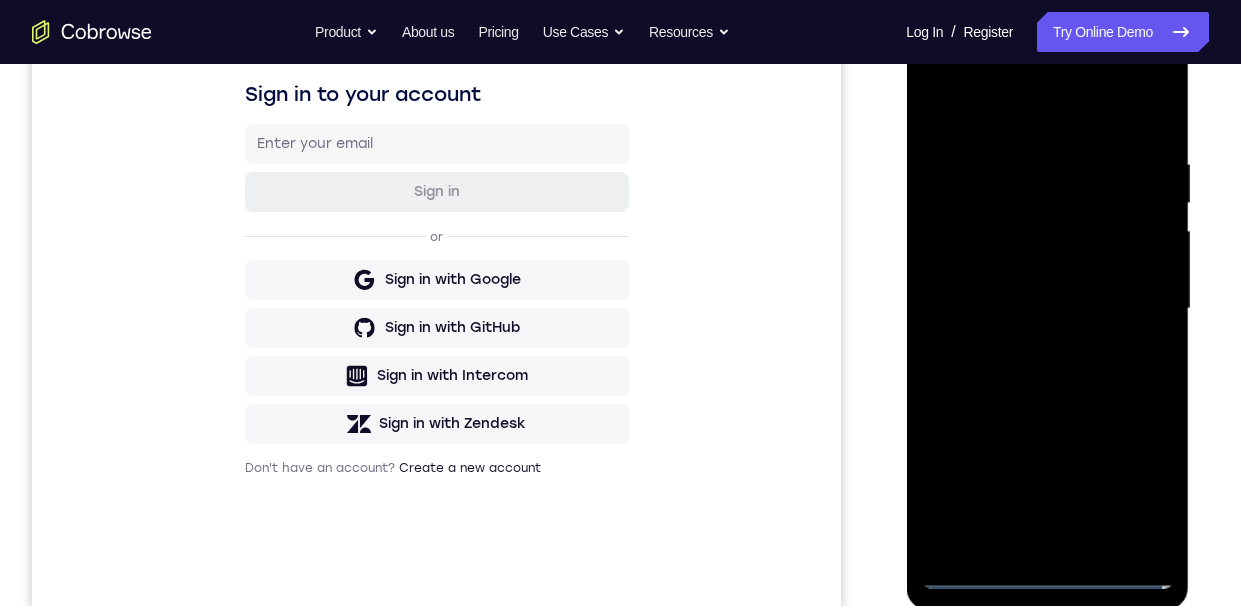 click at bounding box center (1047, 309) 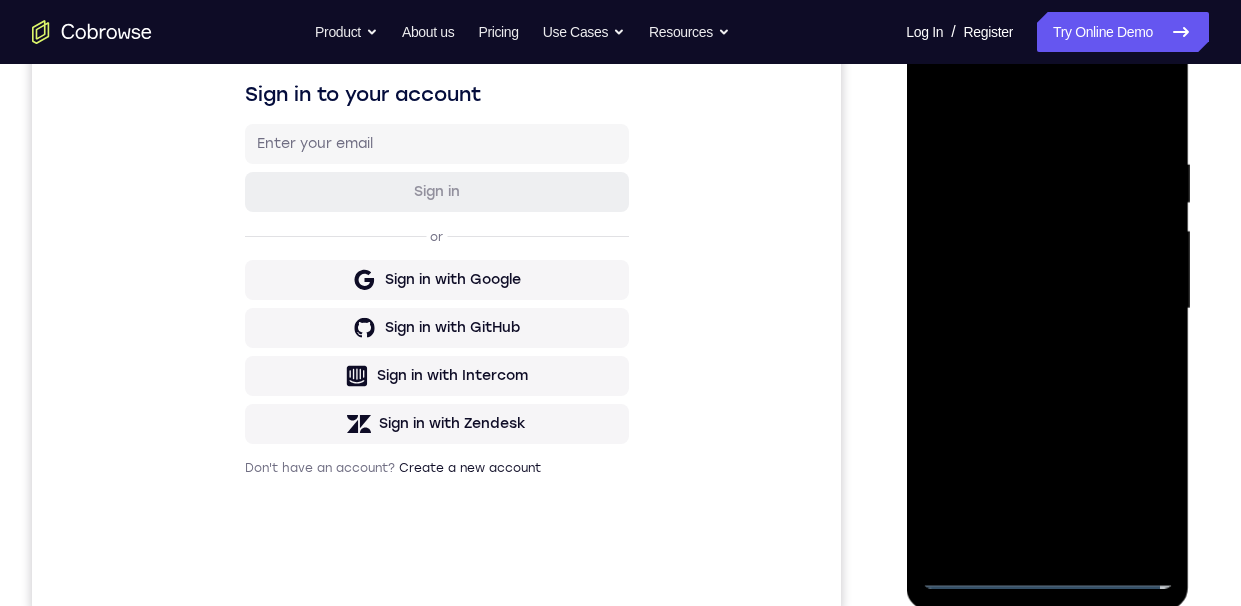 click at bounding box center [1047, 309] 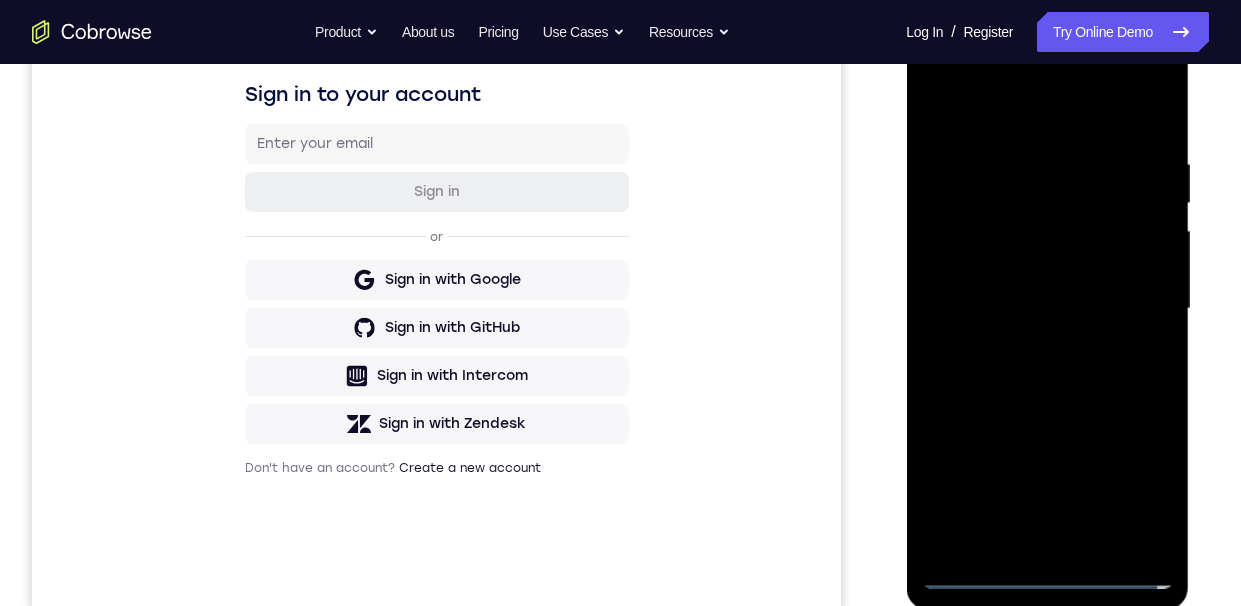 click at bounding box center (1047, 309) 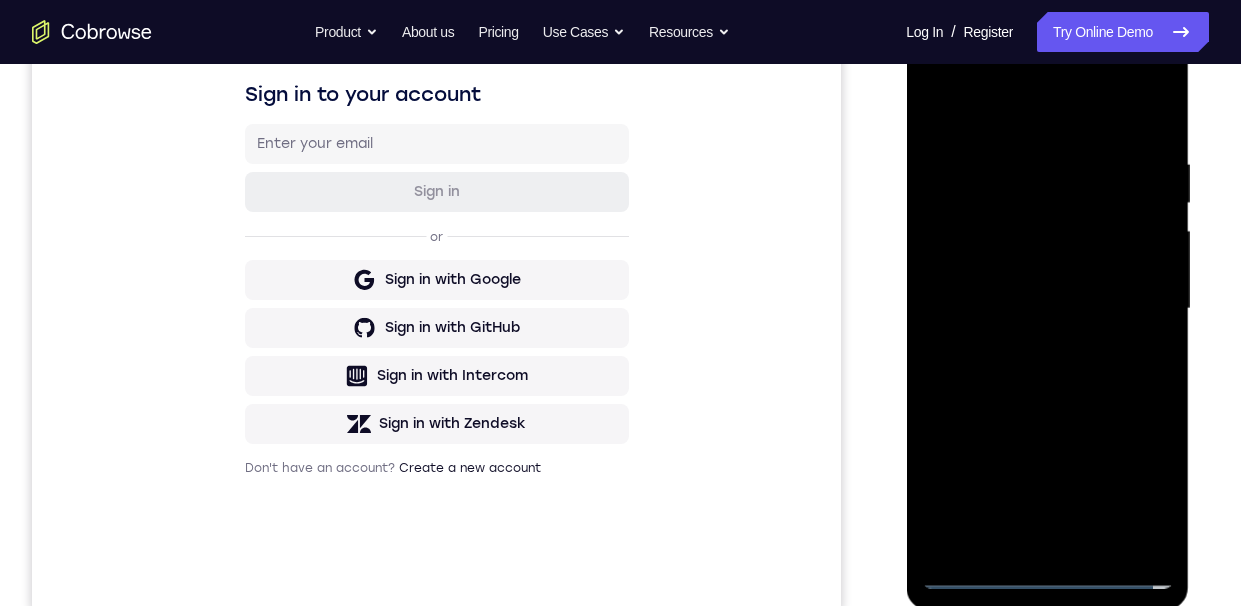 click at bounding box center (1047, 309) 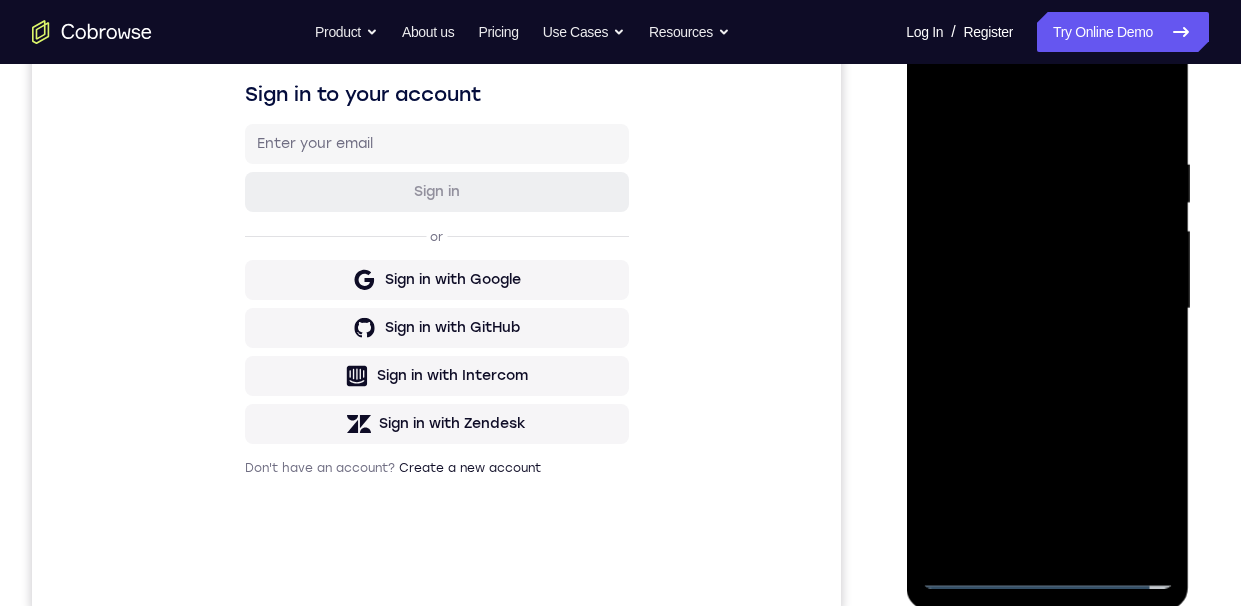 click at bounding box center (1047, 309) 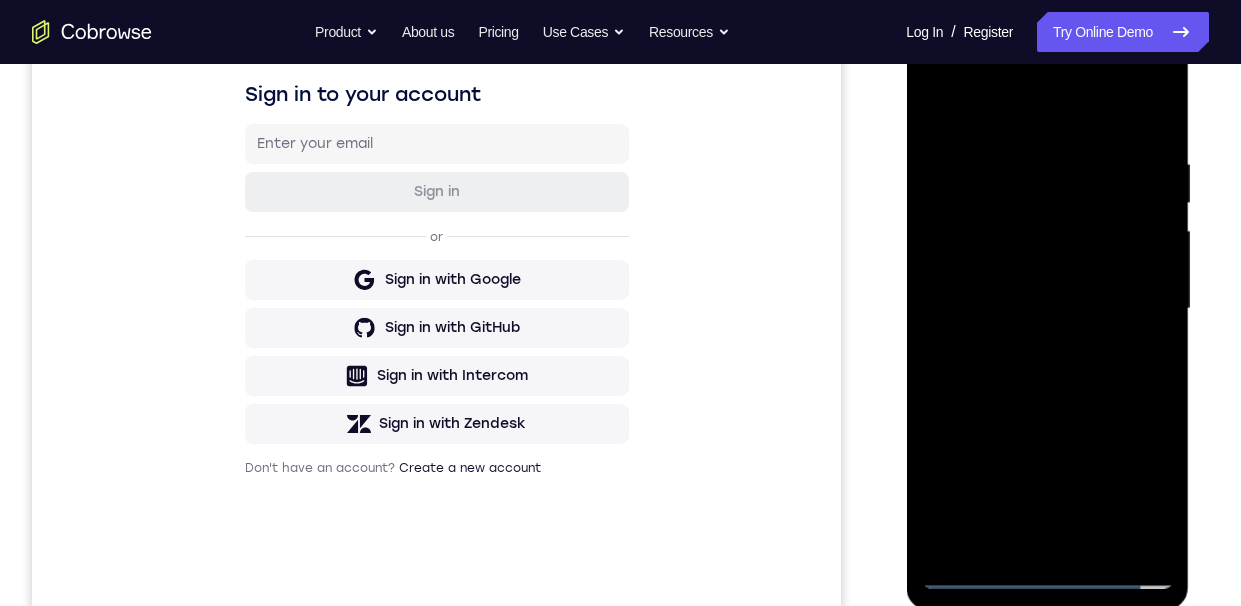 click at bounding box center (1047, 309) 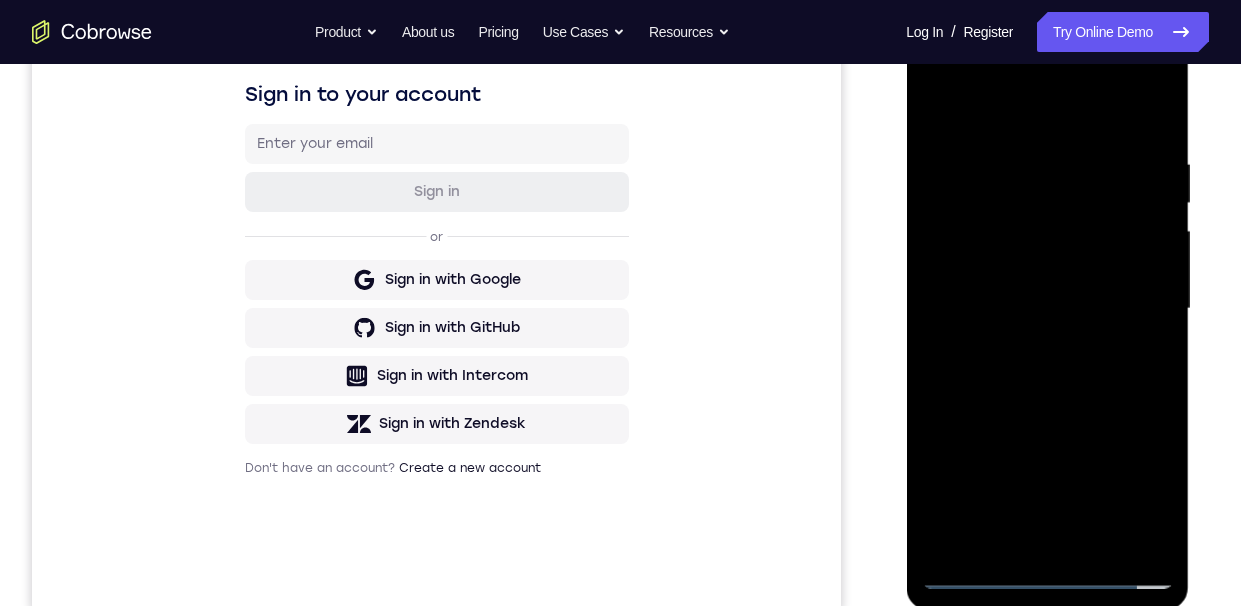 click at bounding box center (1047, 309) 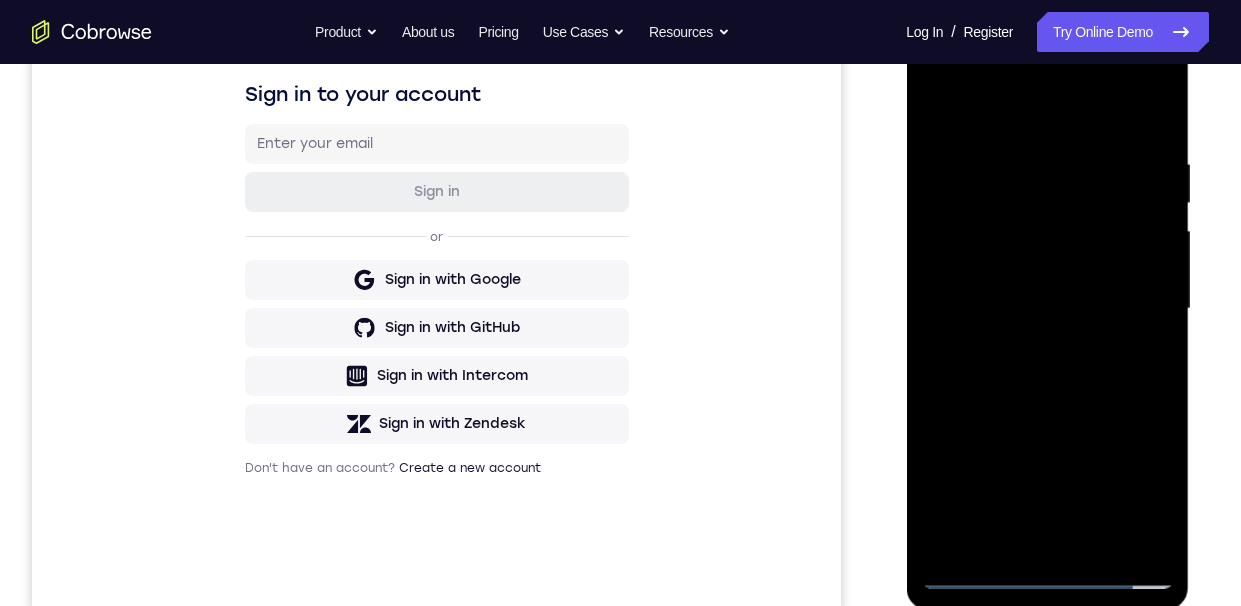 click at bounding box center [1047, 309] 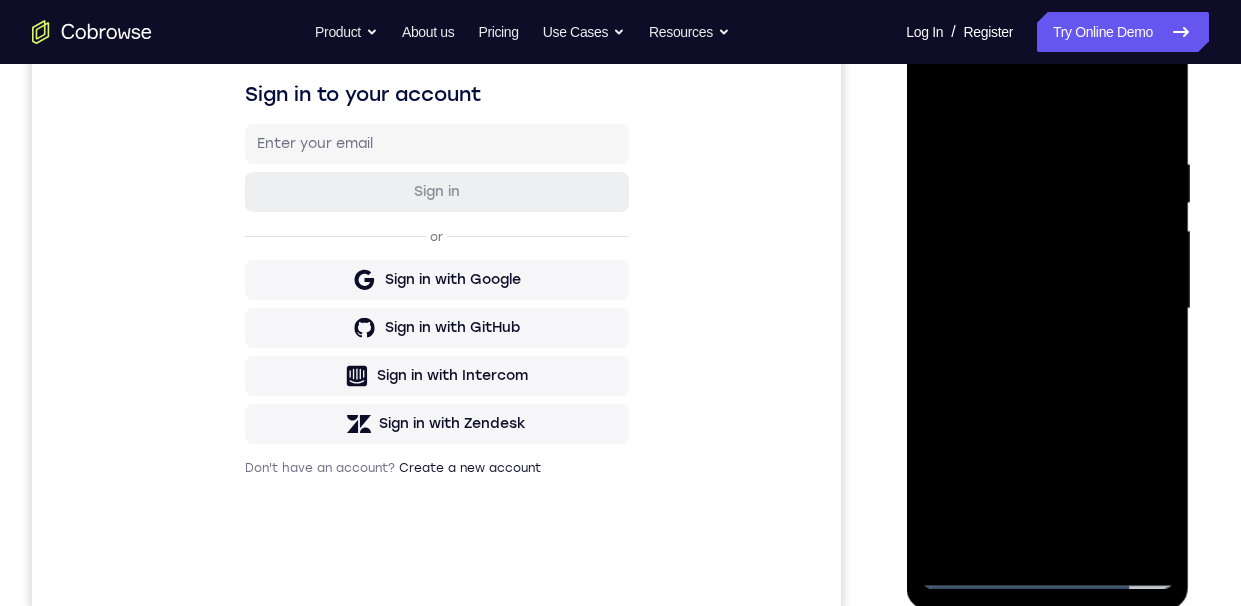 click at bounding box center [1047, 309] 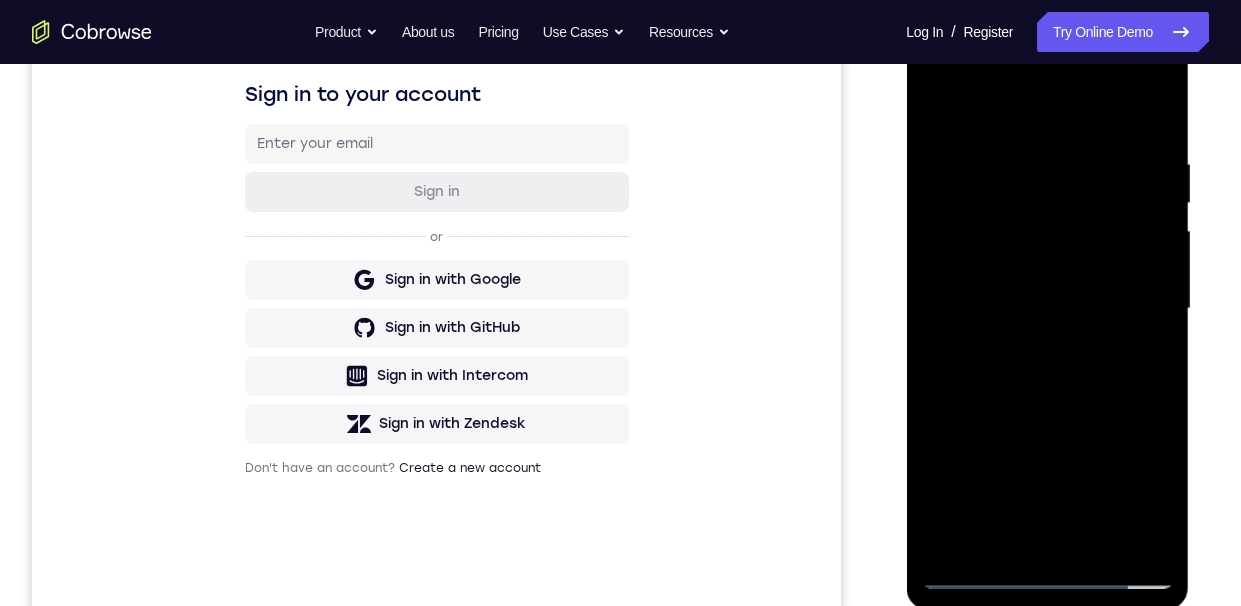 click at bounding box center (1047, 309) 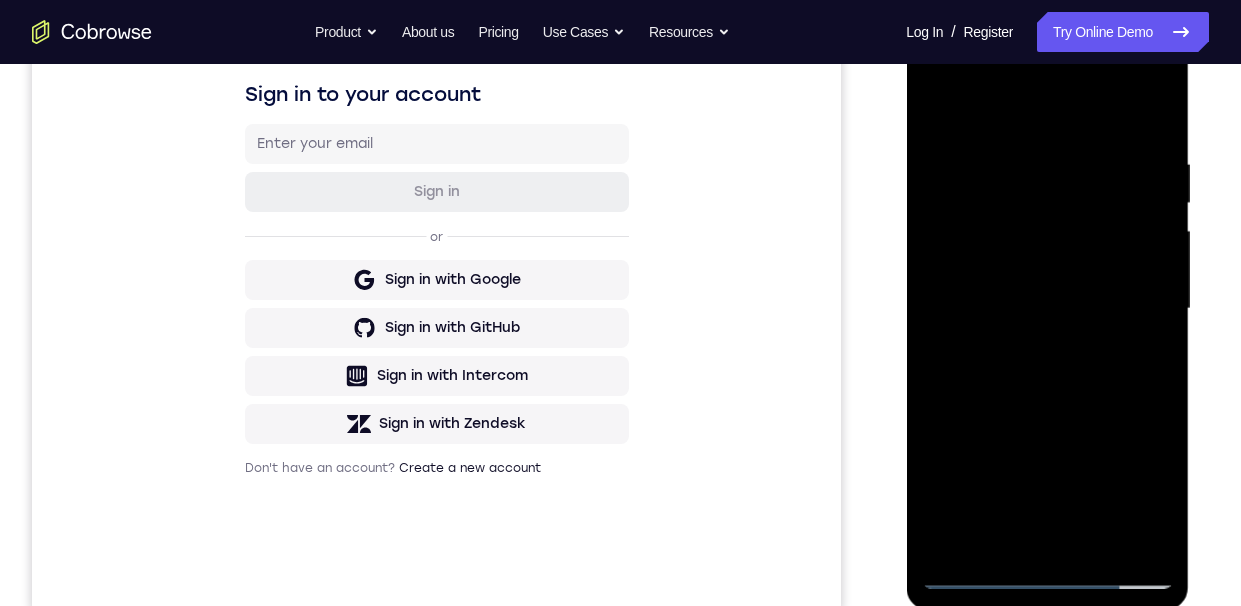 click at bounding box center (1047, 309) 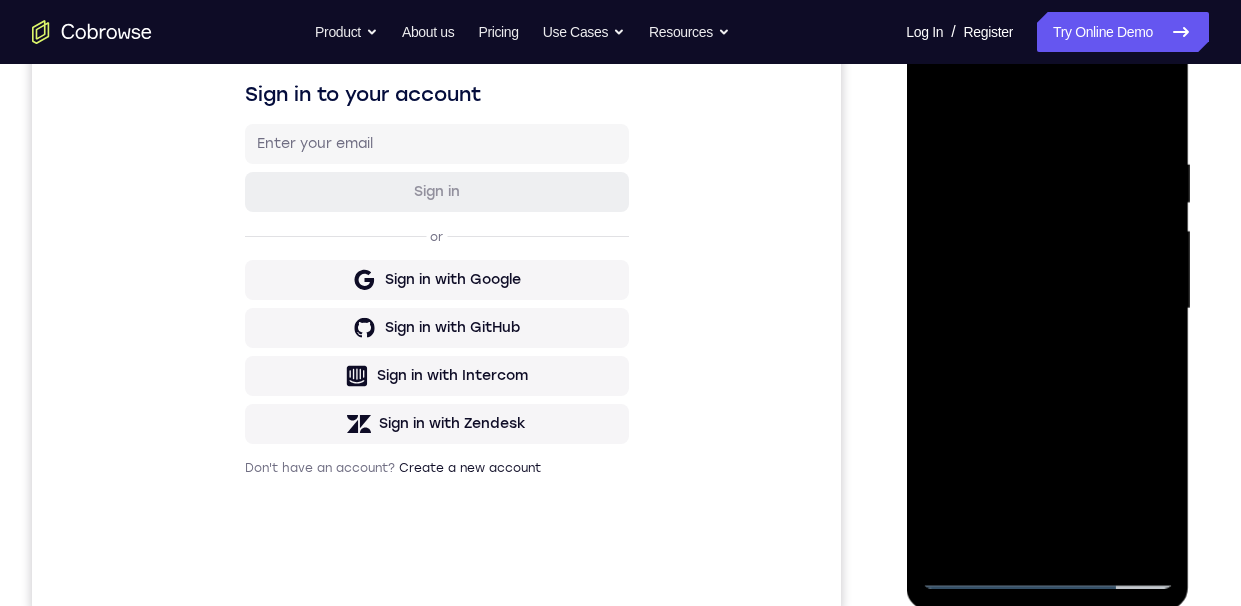 click on "Sign in to your account Sign in or Sign in with Google Sign in with GitHub Sign in with Intercom Sign in with Zendesk Don't have an account?   Create a new account" at bounding box center (436, 278) 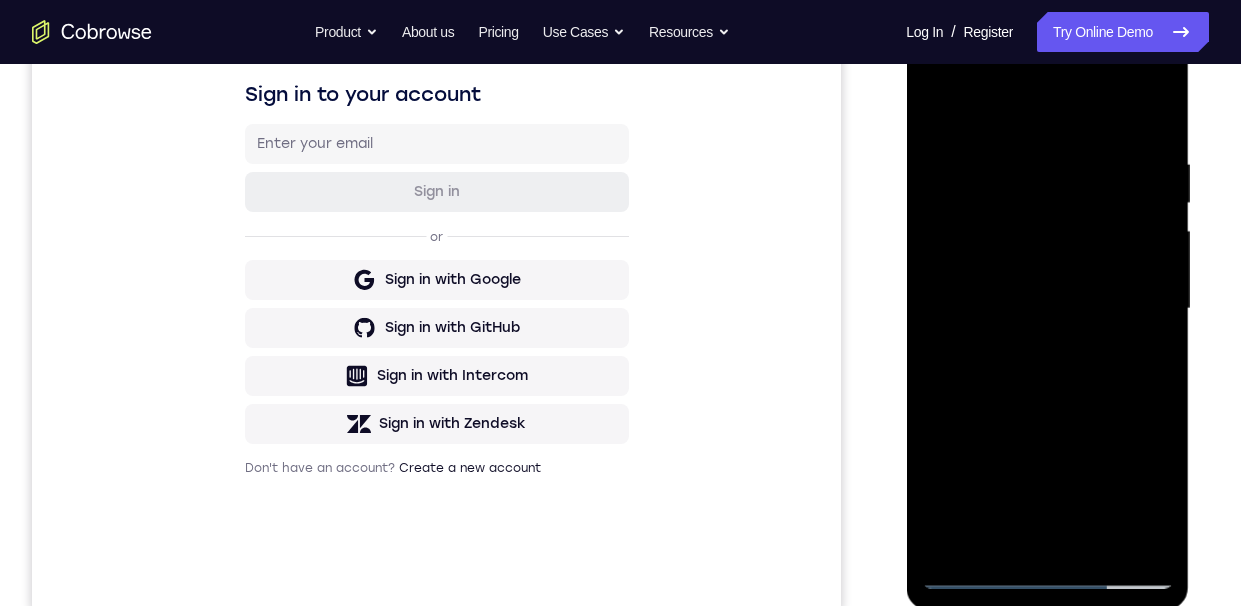 click at bounding box center [1047, 309] 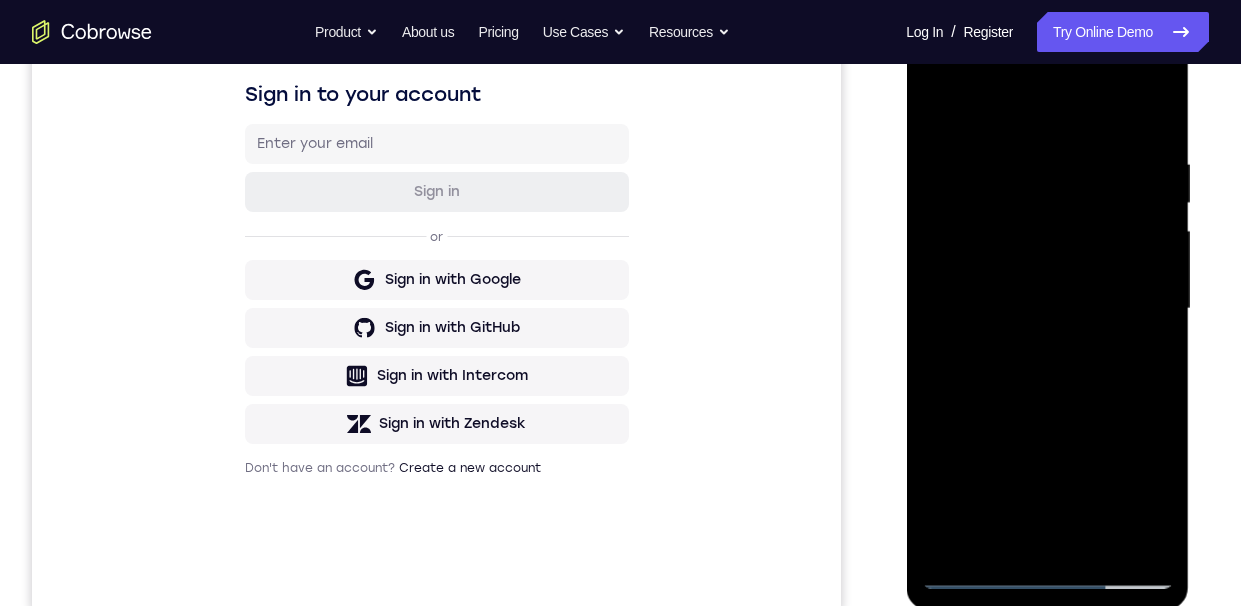 click at bounding box center (1047, 309) 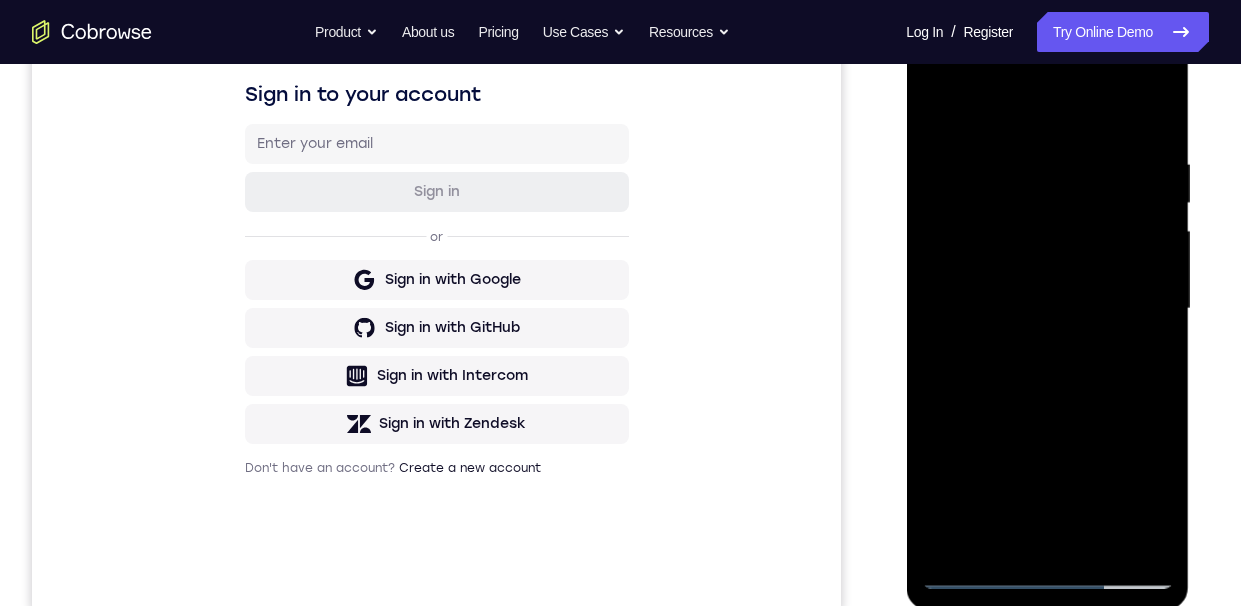 click at bounding box center (1047, 309) 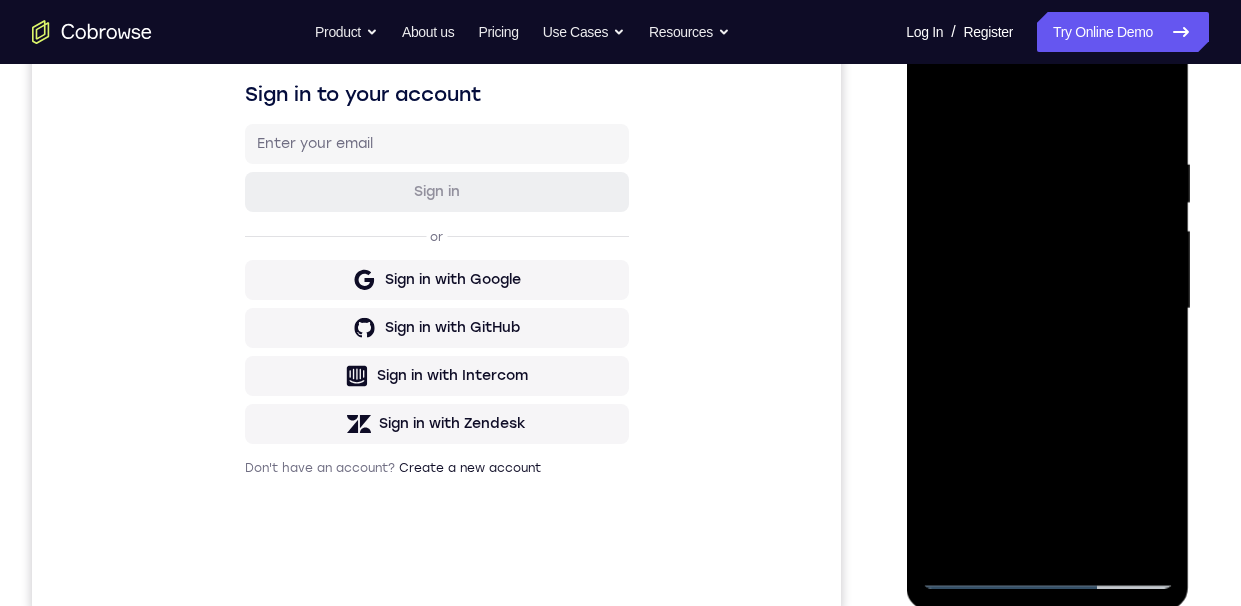 click at bounding box center (1047, 309) 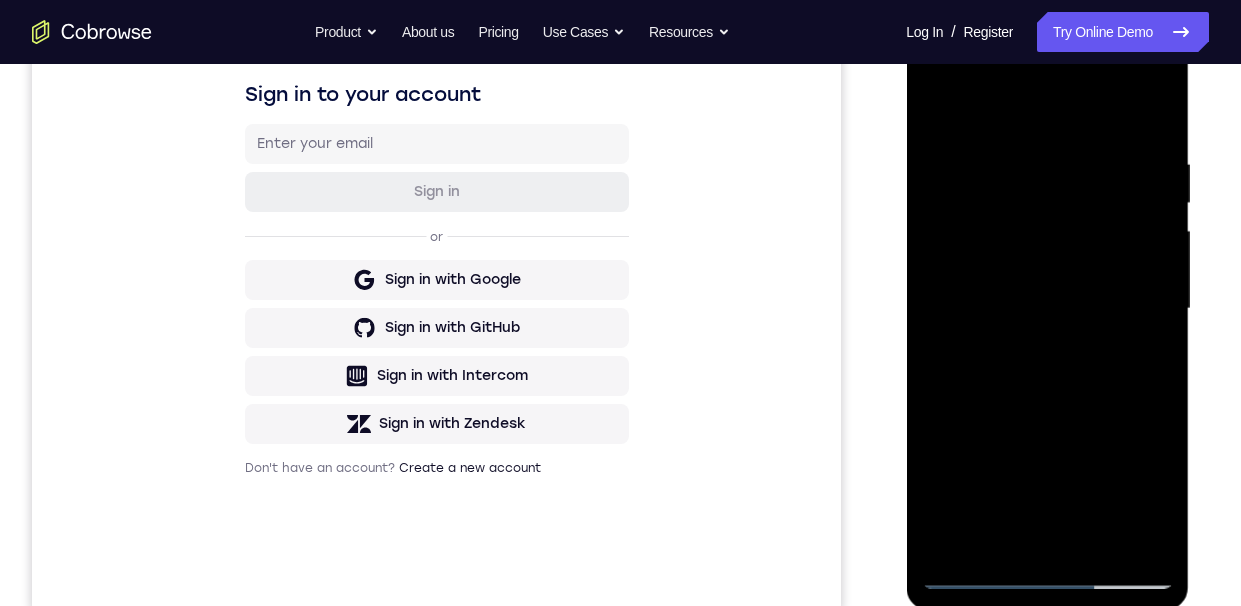 click at bounding box center (1047, 309) 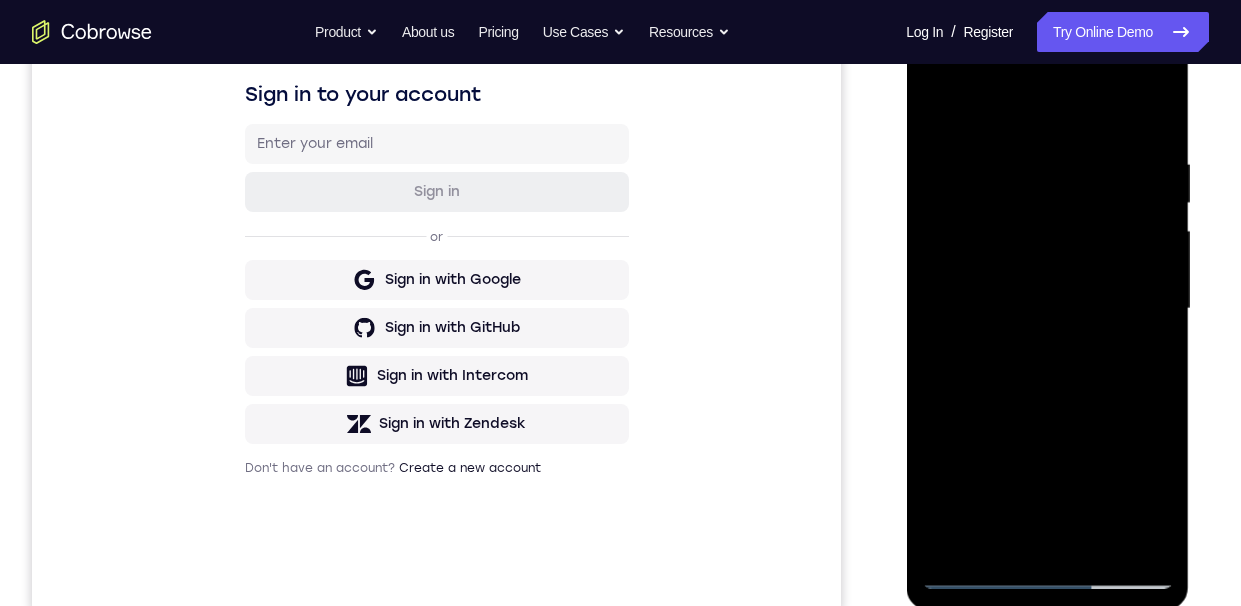 click at bounding box center [1047, 309] 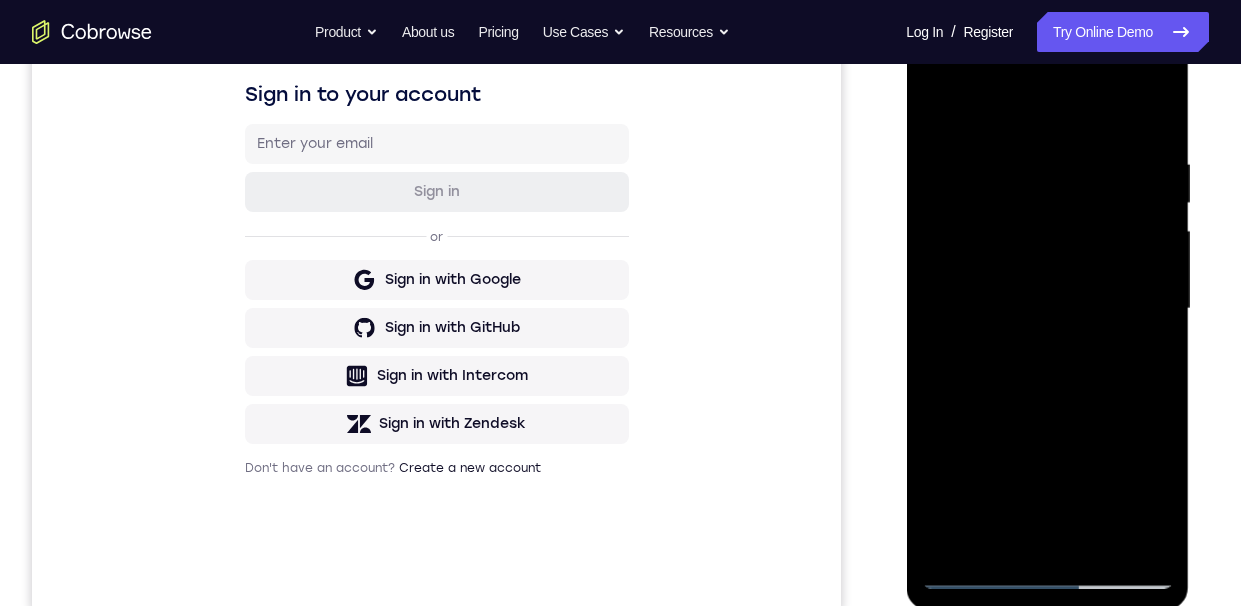 click at bounding box center [1047, 309] 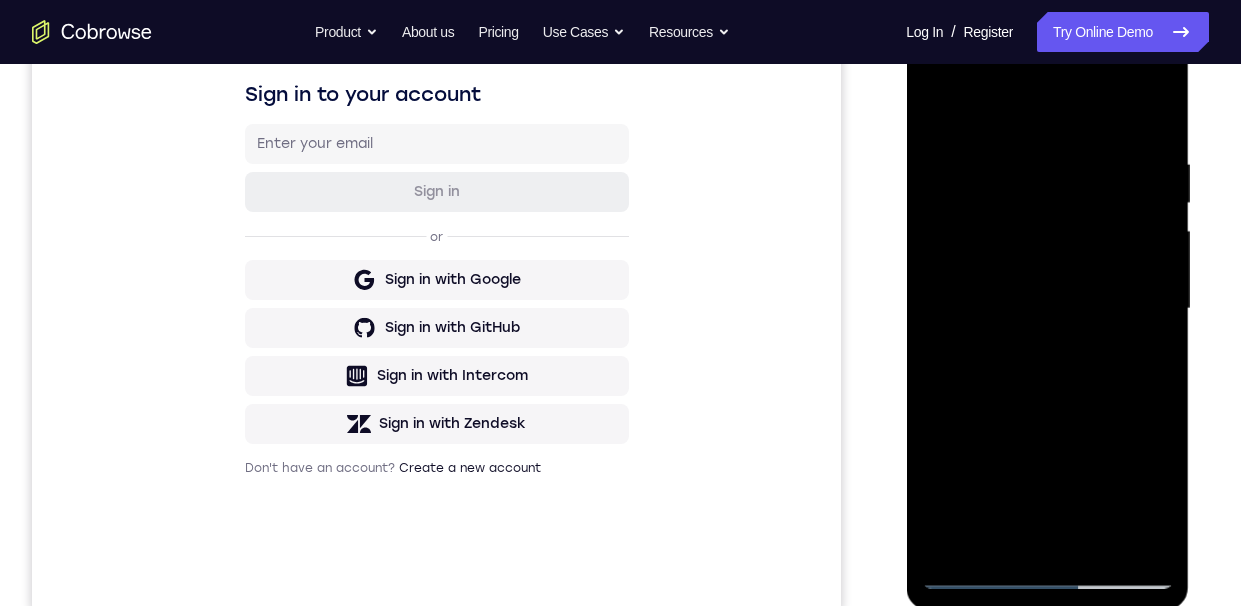 click at bounding box center [1047, 309] 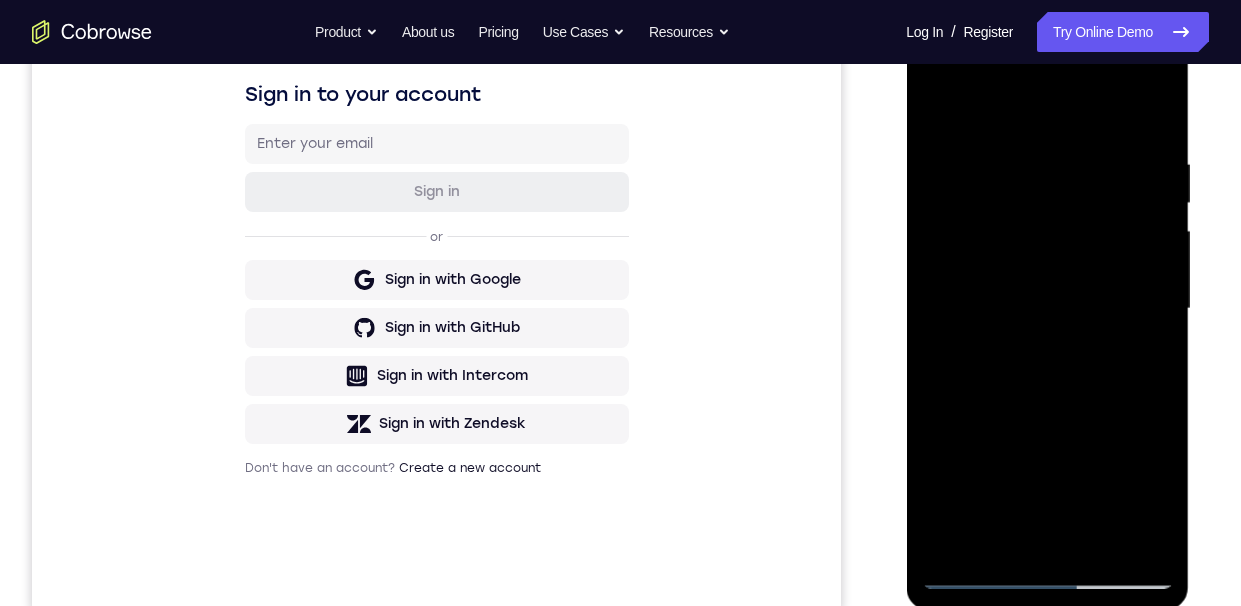 click at bounding box center (1047, 309) 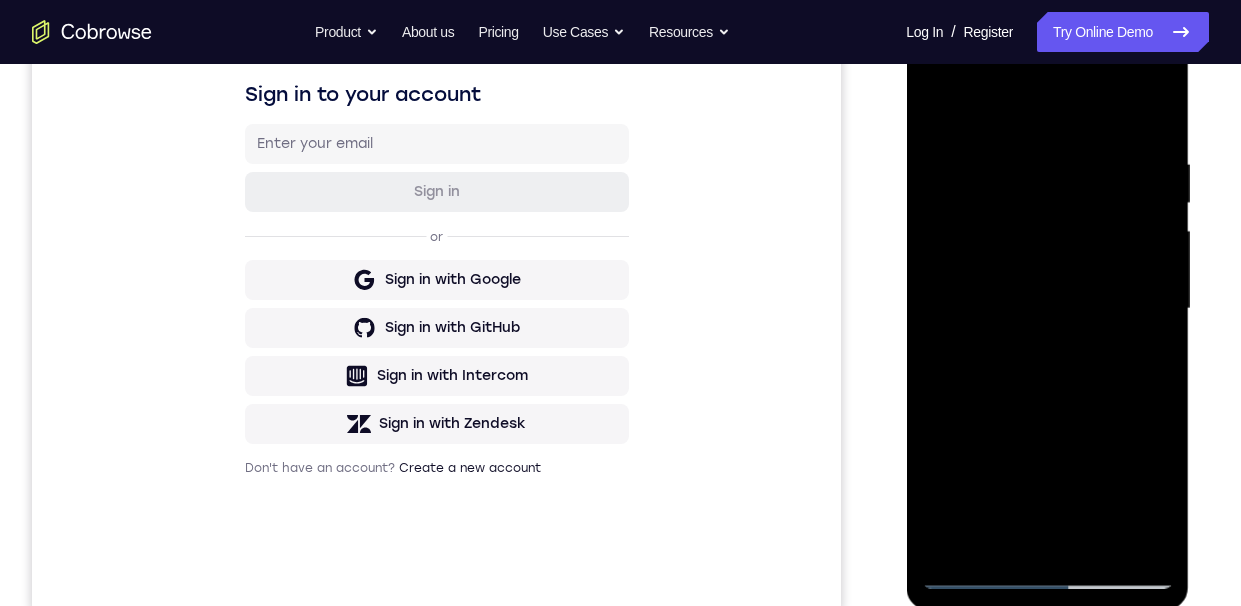 click at bounding box center (1047, 309) 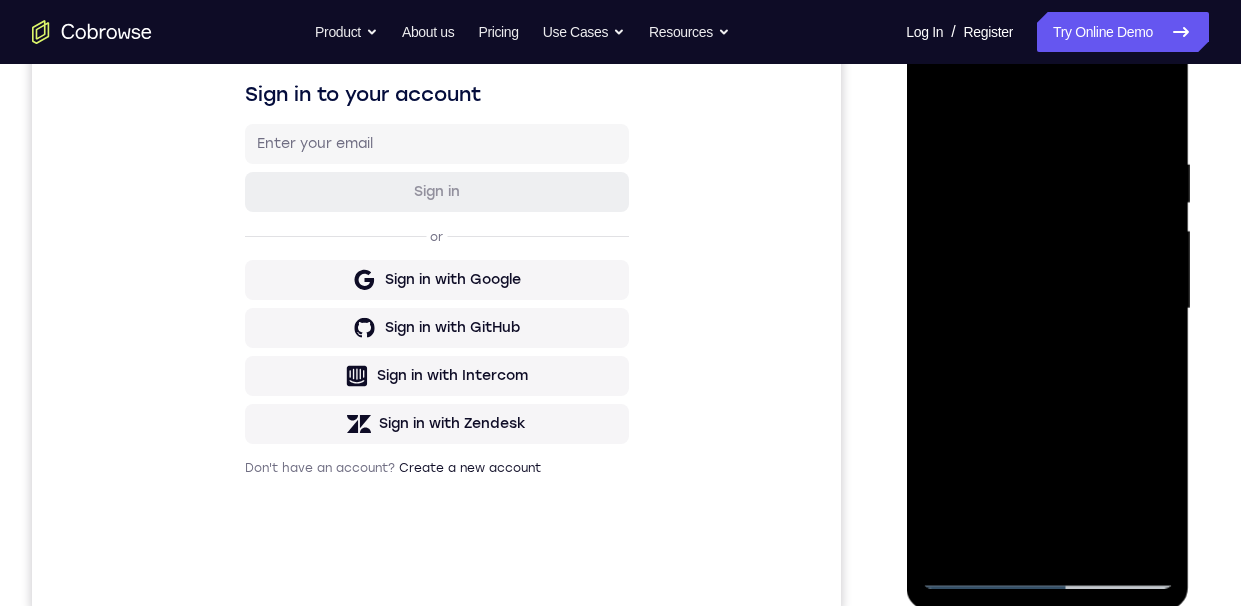 click at bounding box center (1047, 309) 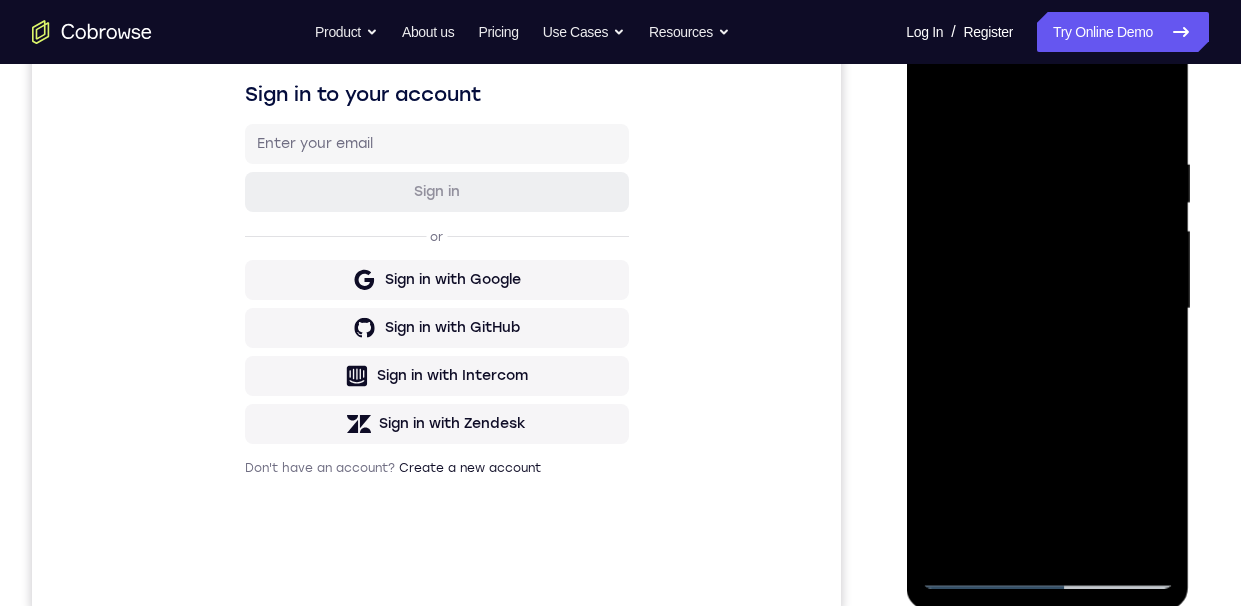 click at bounding box center (1047, 309) 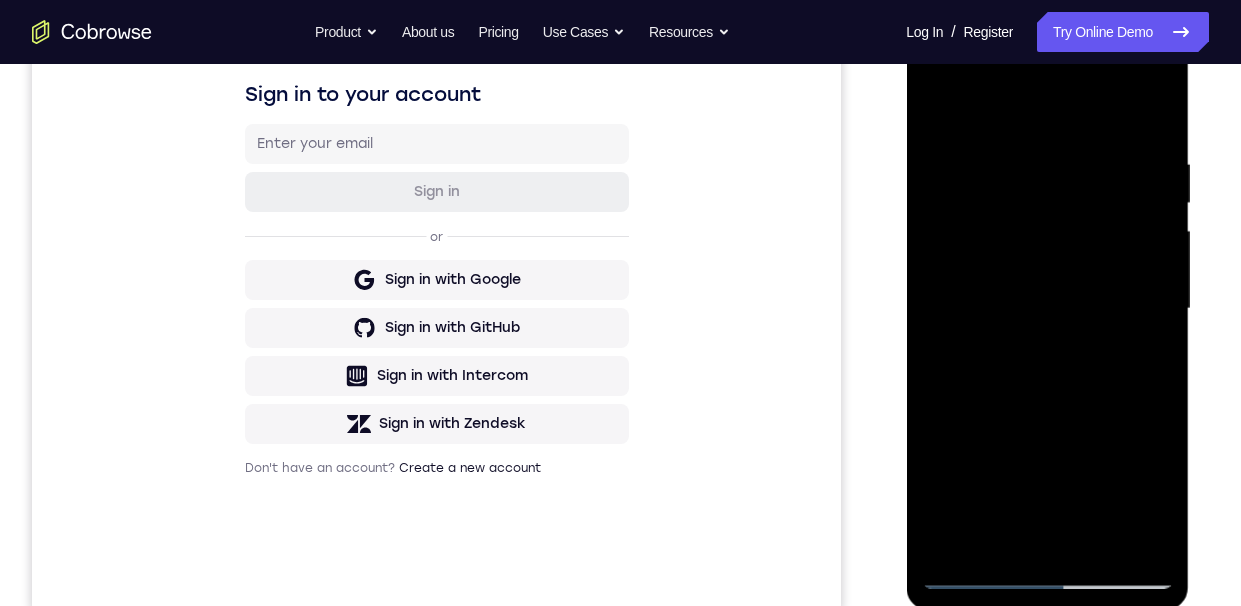 click at bounding box center (1047, 309) 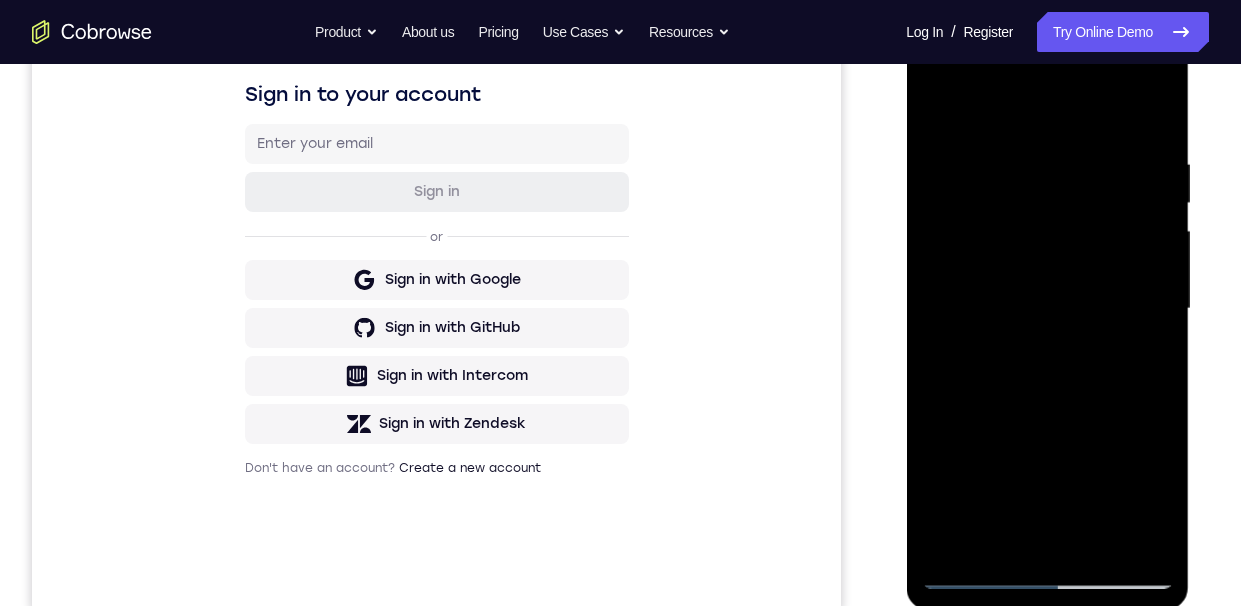 click at bounding box center [1047, 309] 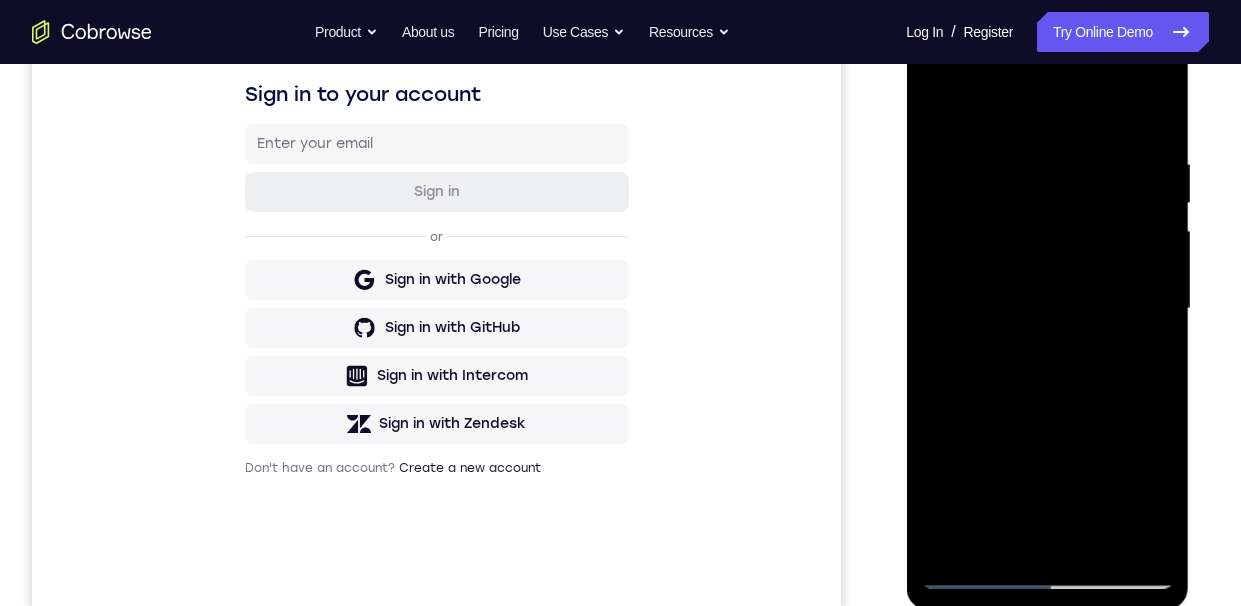 click at bounding box center [1047, 309] 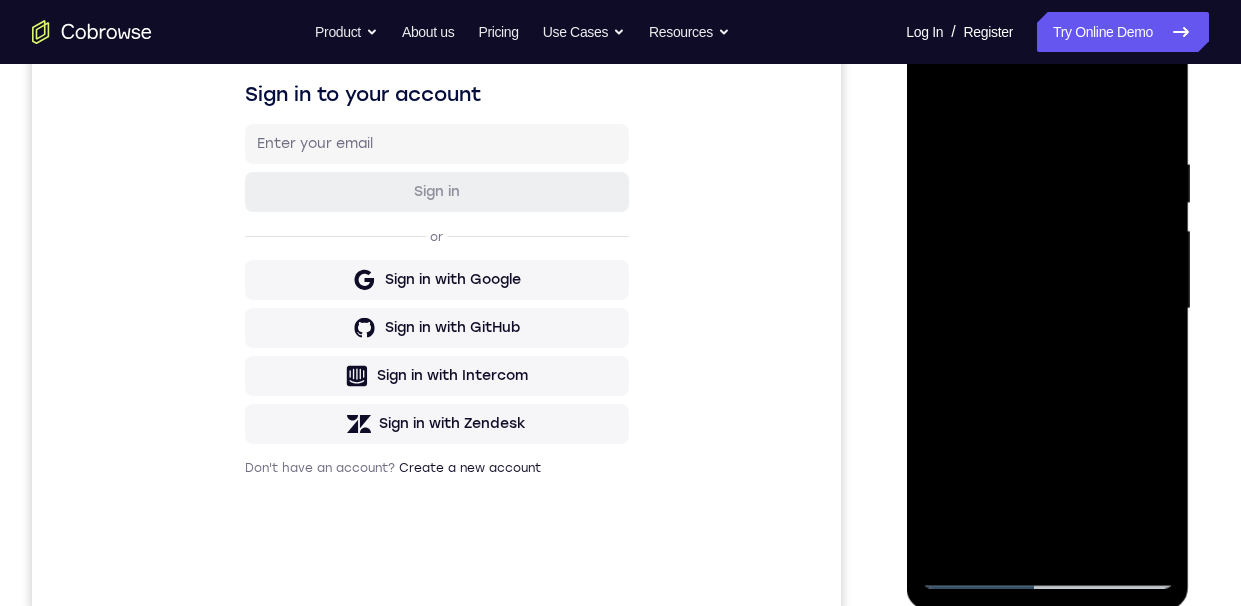 click at bounding box center (1047, 309) 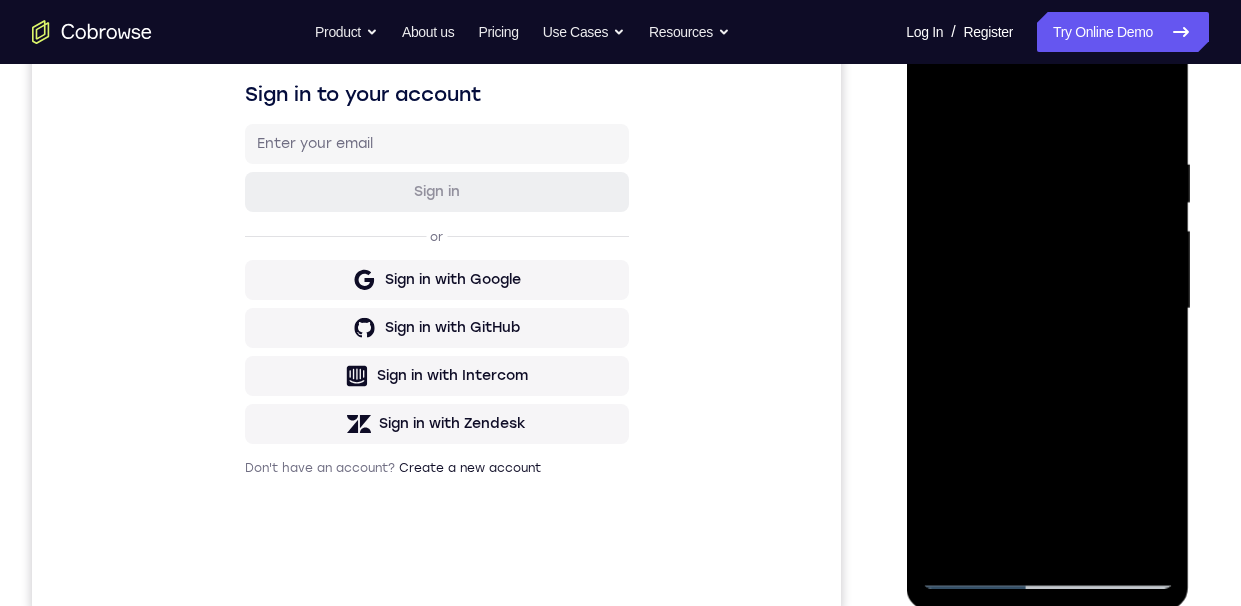 click at bounding box center [1047, 309] 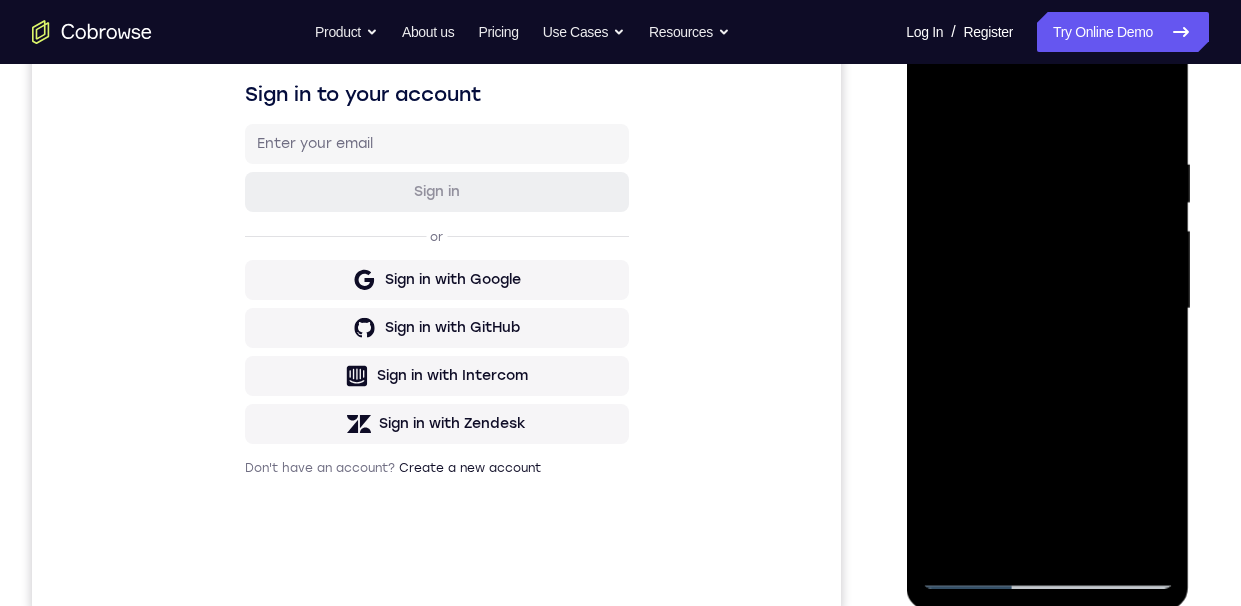 click at bounding box center (1047, 309) 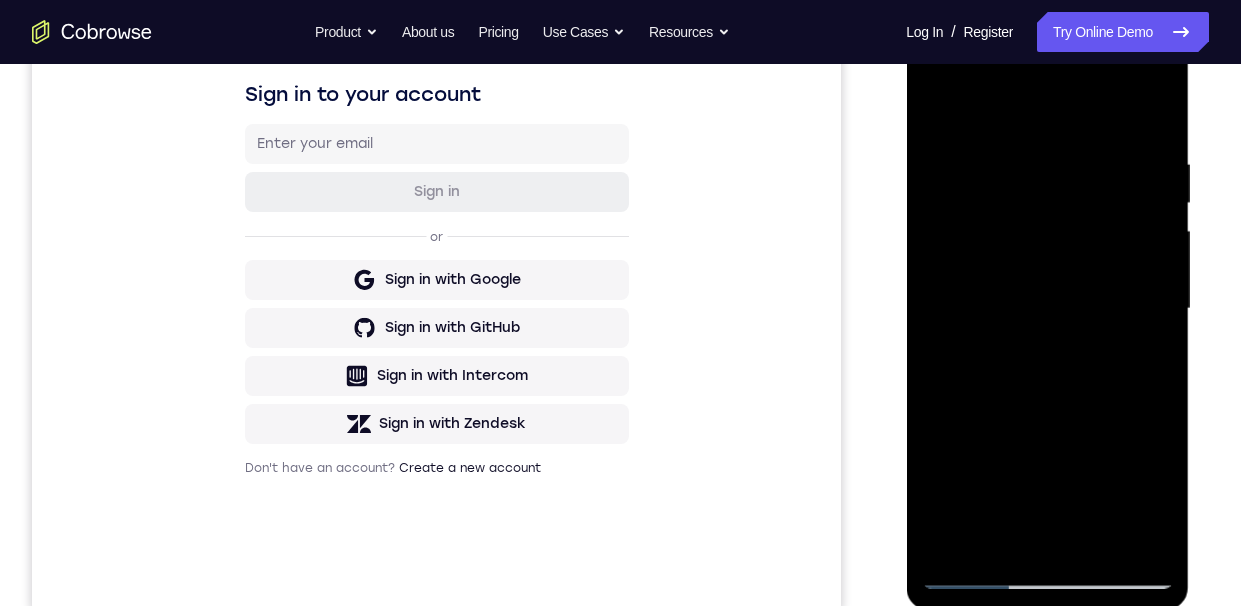 click at bounding box center (1047, 309) 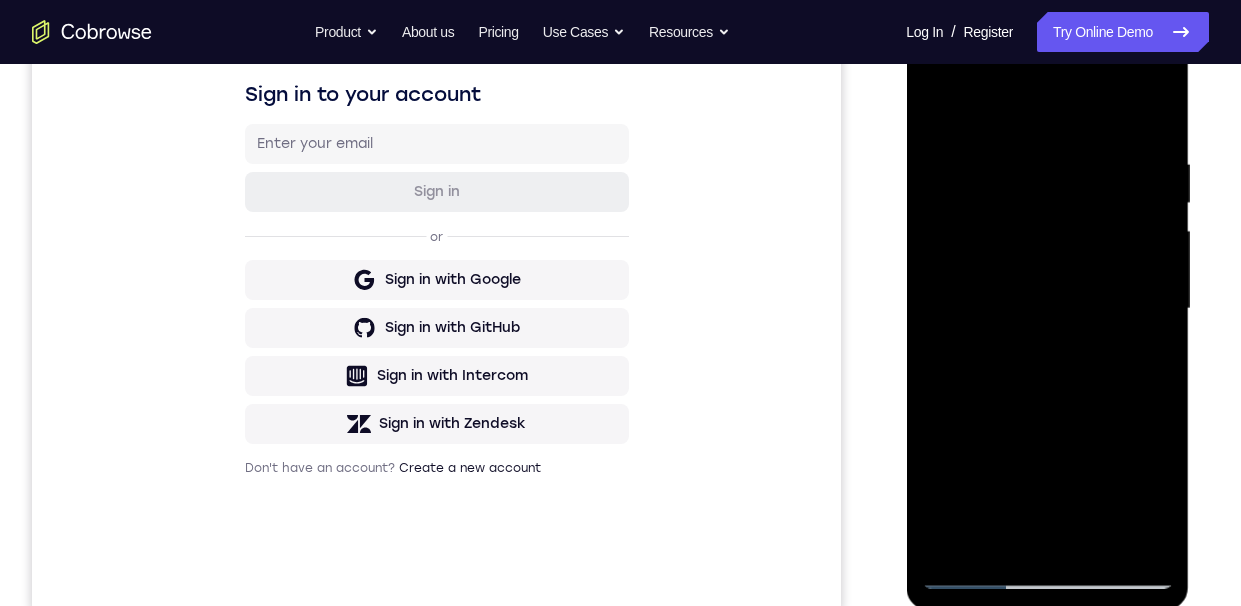 click at bounding box center (1047, 309) 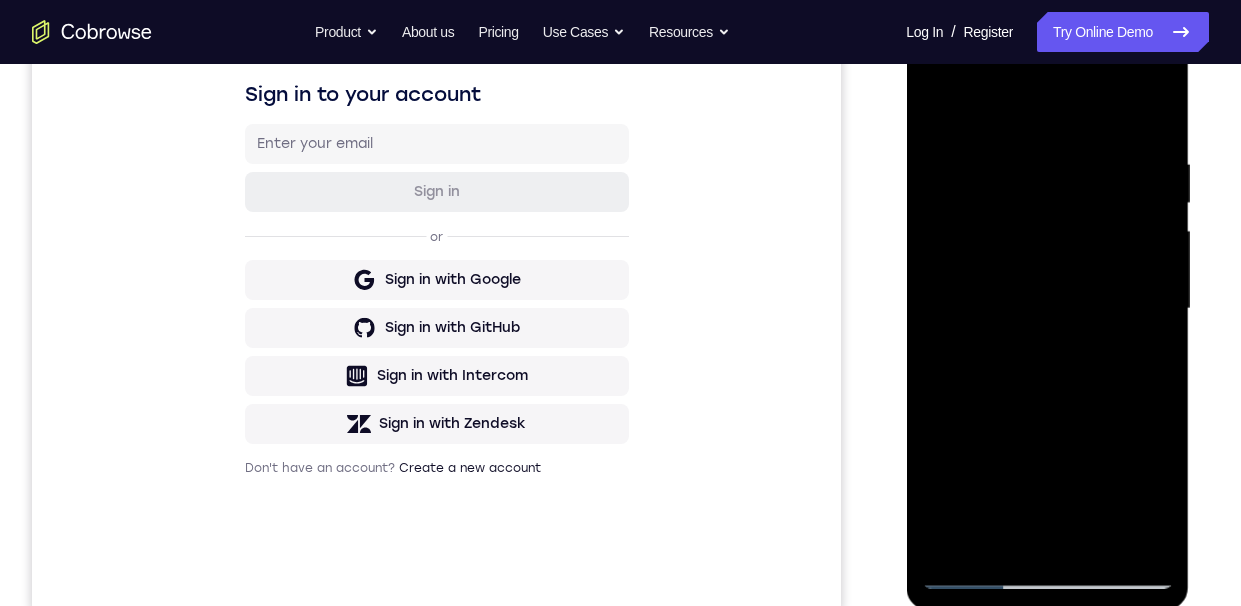 click at bounding box center (1047, 309) 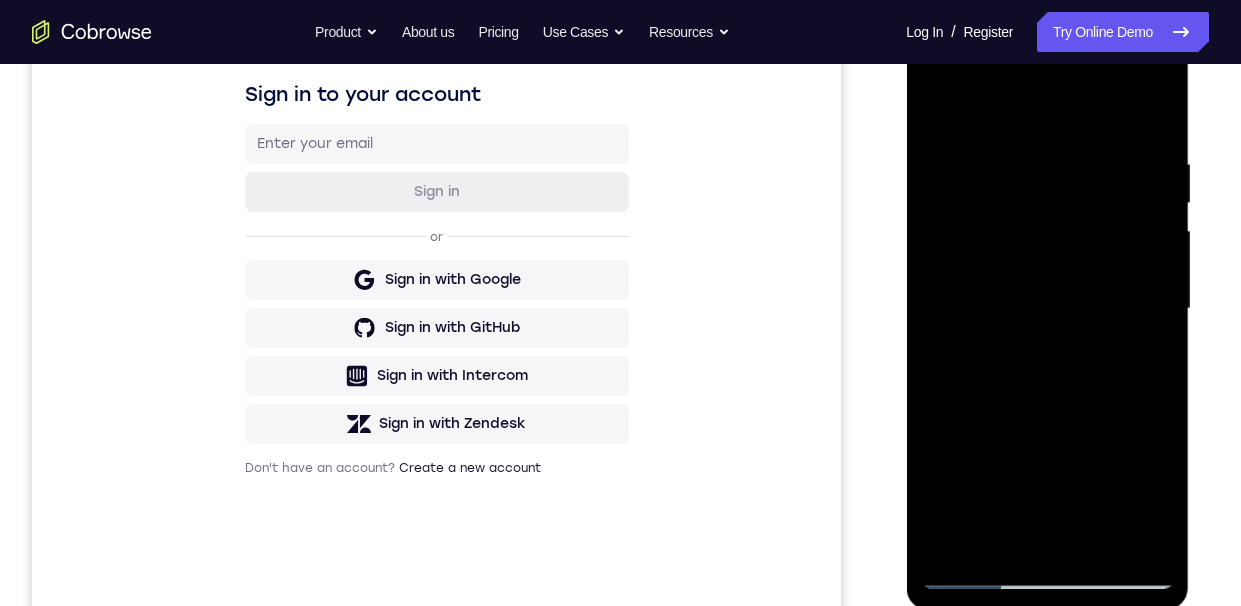 click at bounding box center (1047, 309) 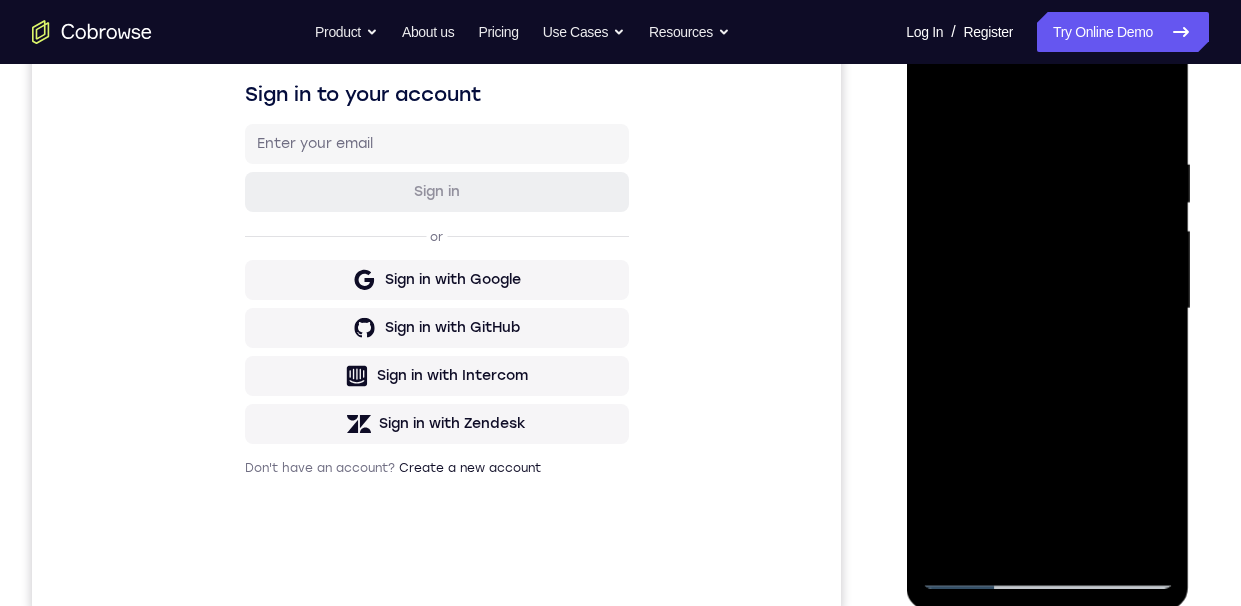 click at bounding box center (1047, 309) 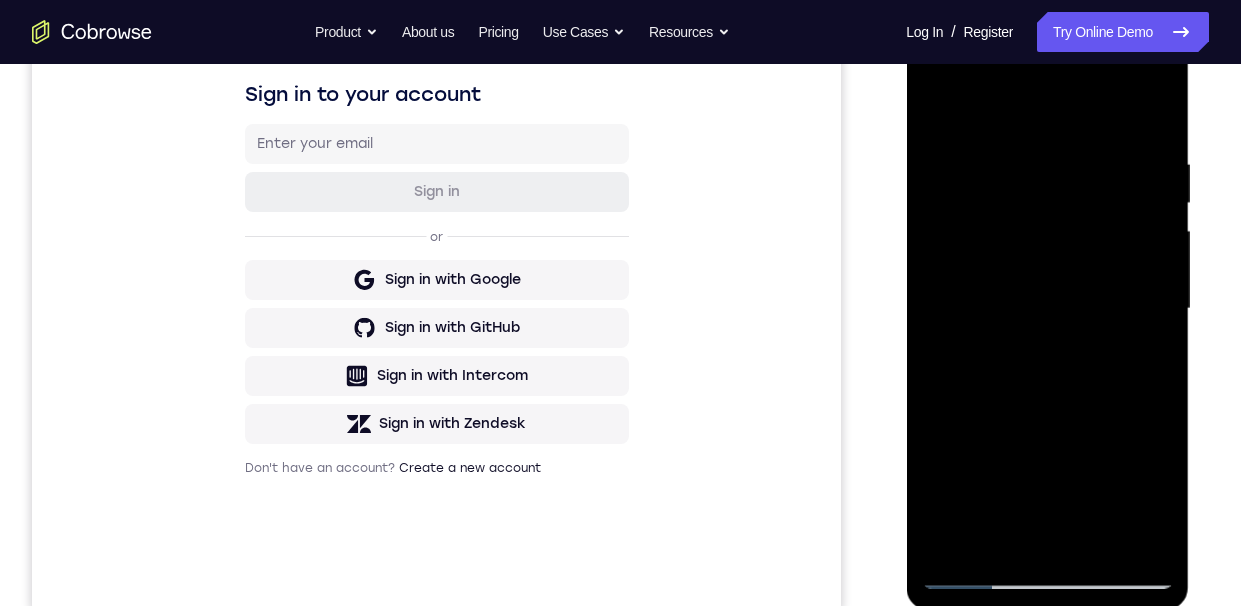 click at bounding box center (1047, 309) 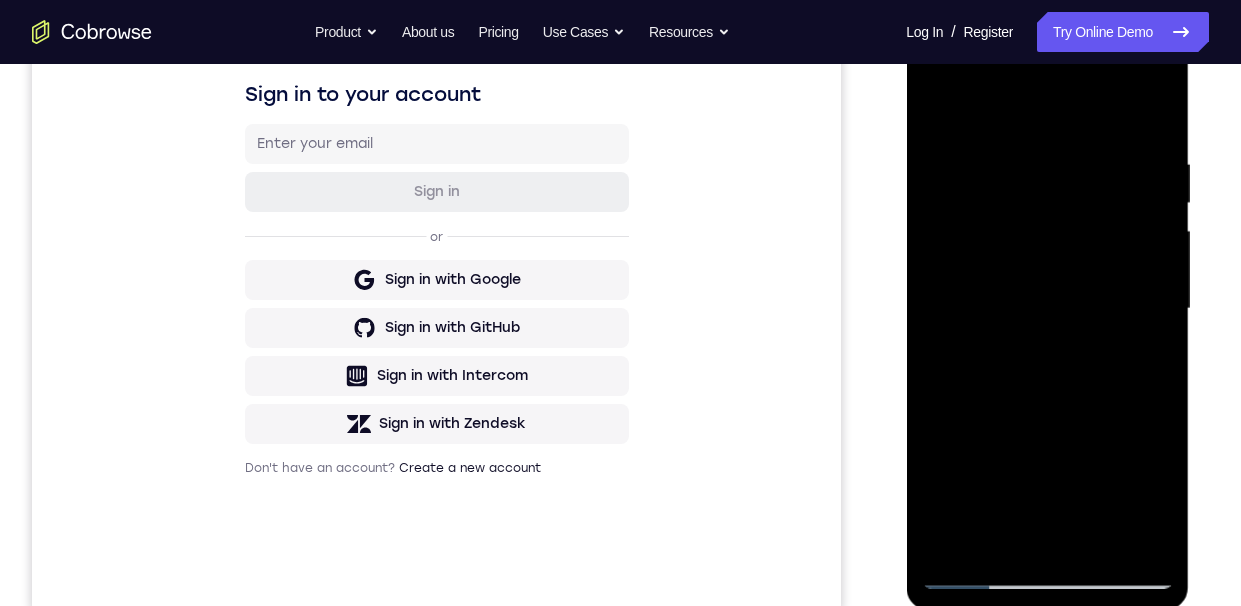 click at bounding box center [1047, 309] 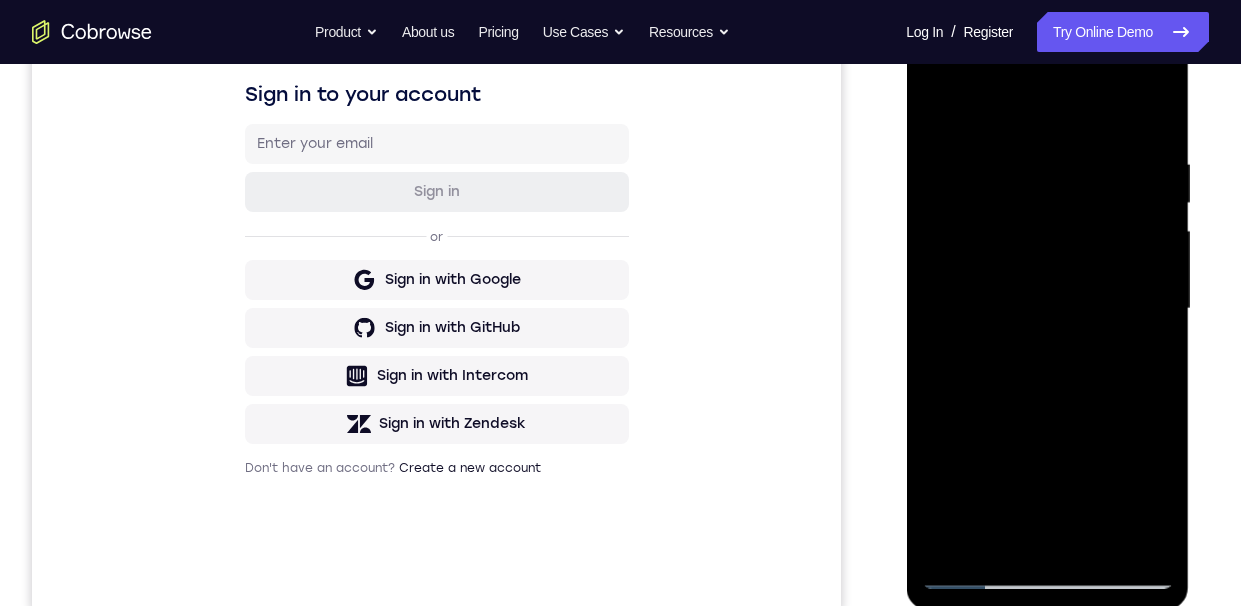 click at bounding box center [1047, 309] 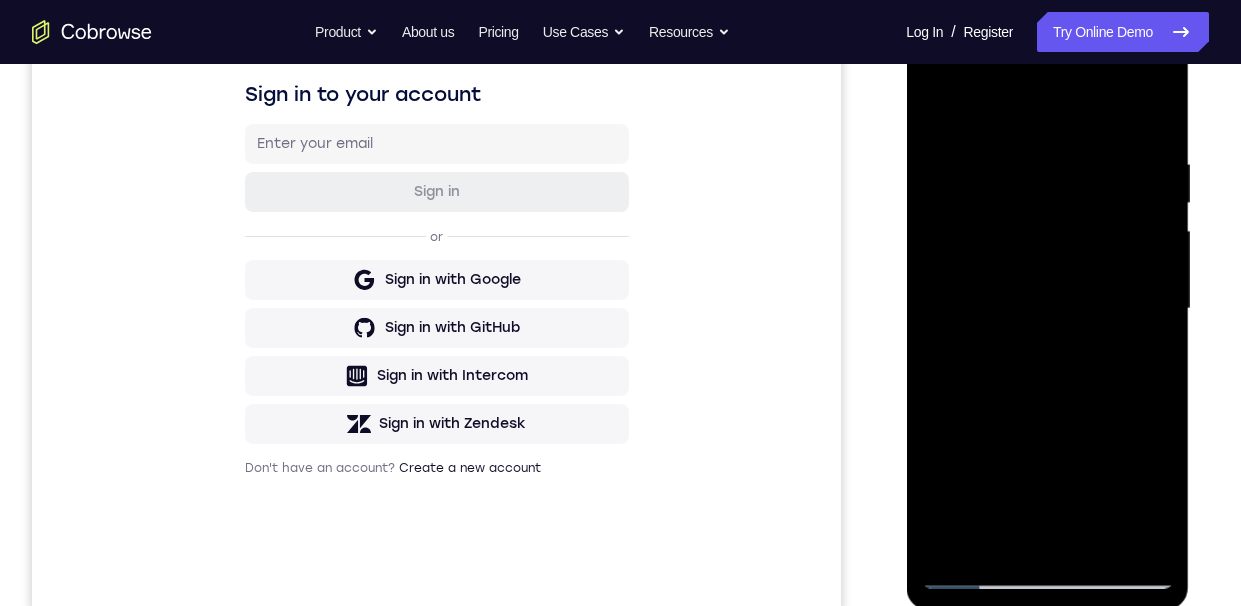 click at bounding box center (1047, 309) 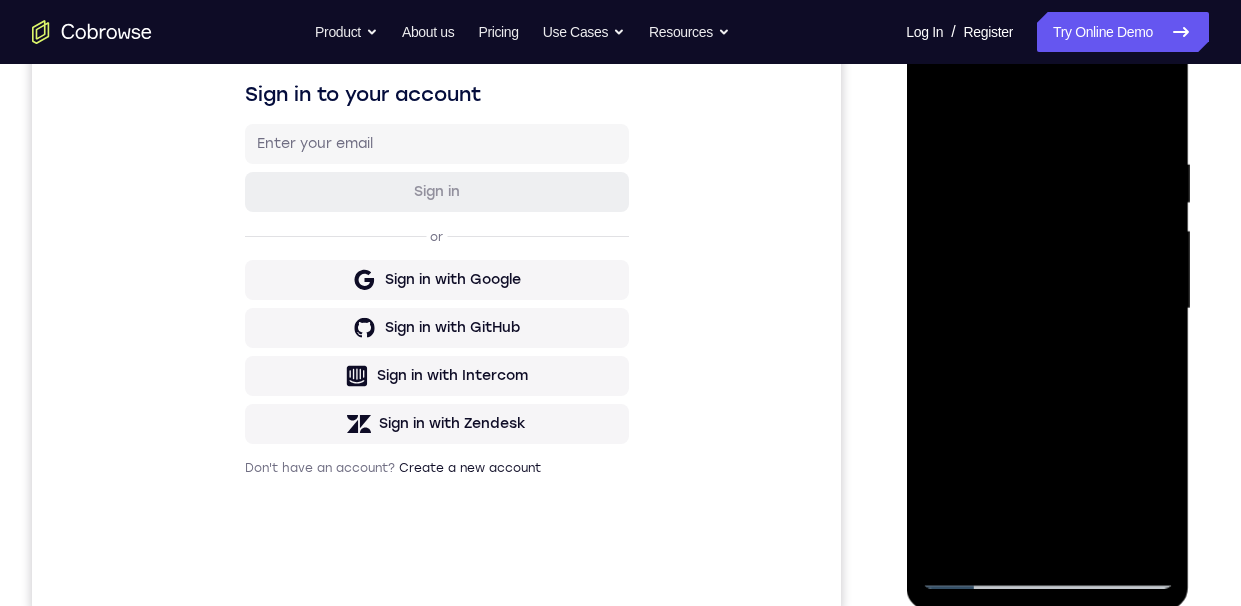 click at bounding box center (1047, 309) 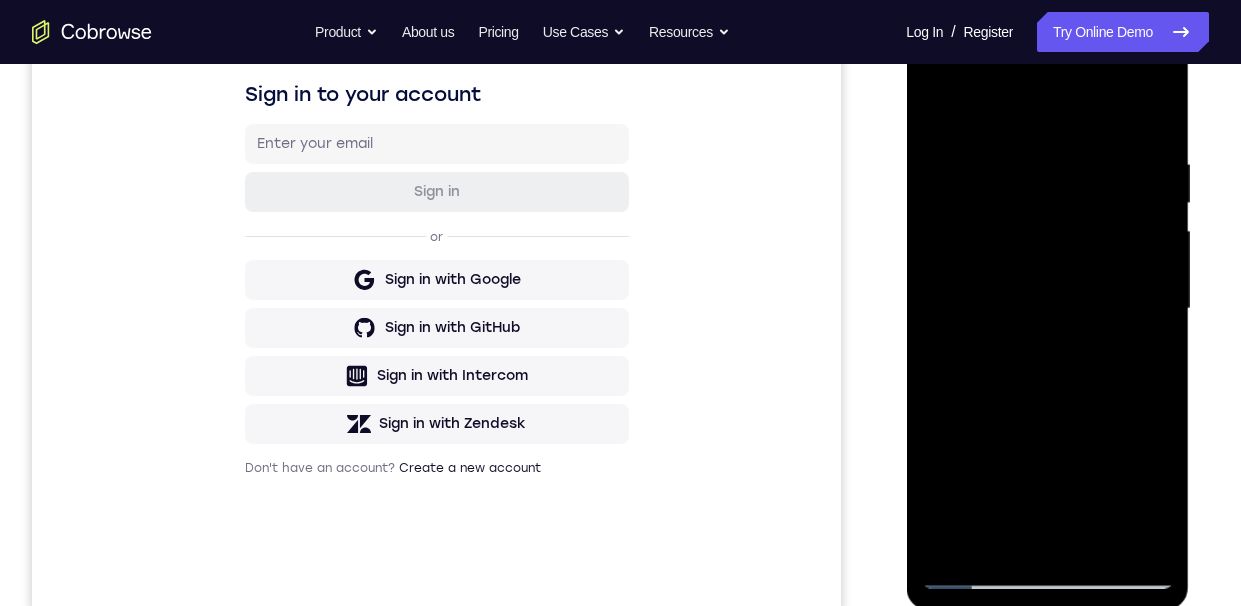 click at bounding box center [1047, 309] 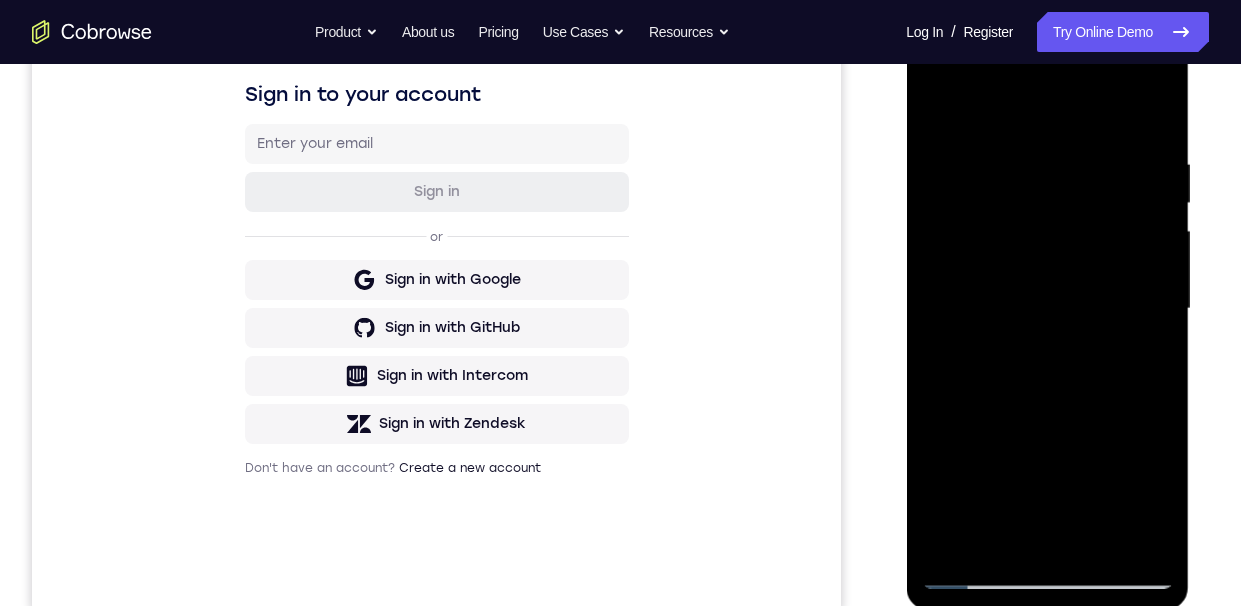 click at bounding box center (1047, 309) 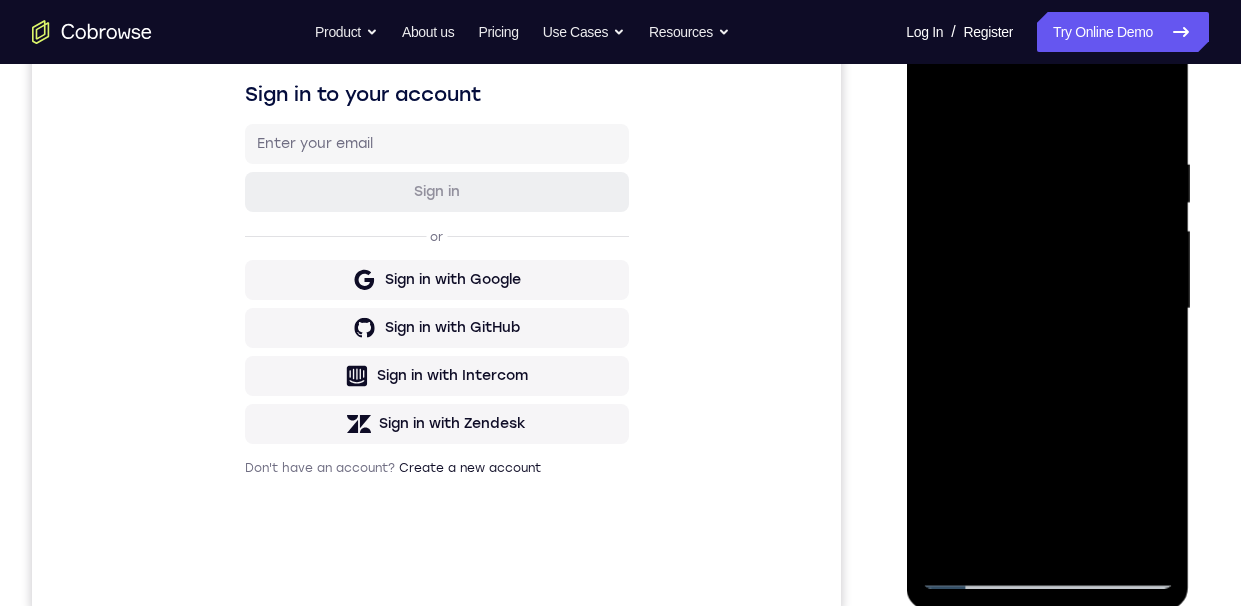 click at bounding box center [1047, 309] 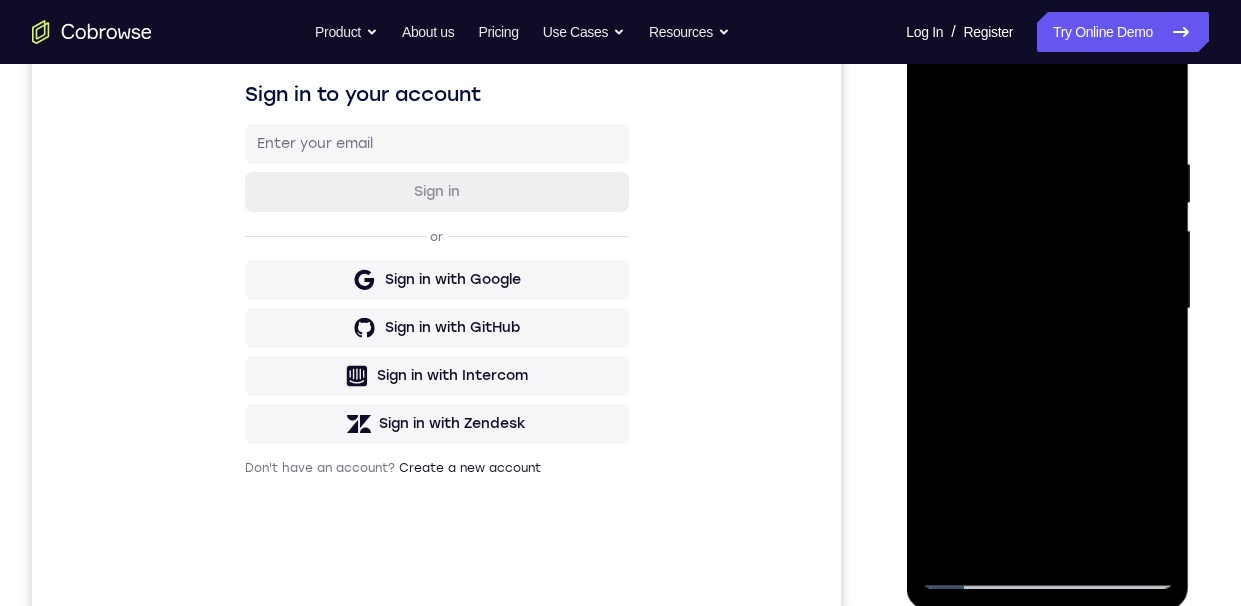 click at bounding box center [1047, 309] 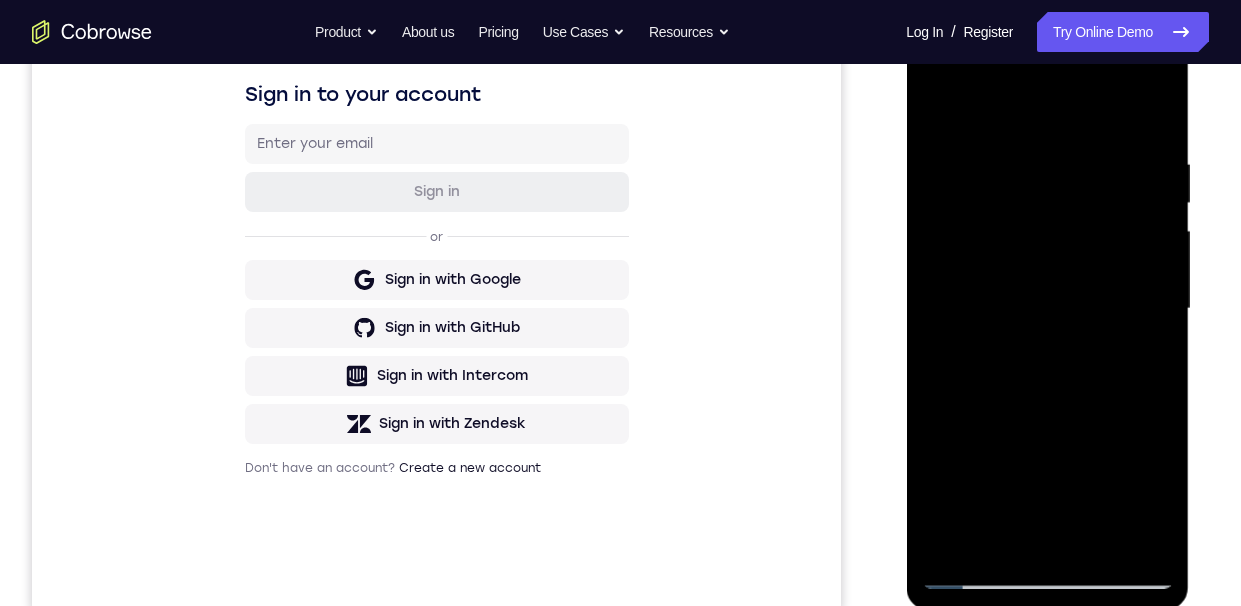 click at bounding box center (1047, 309) 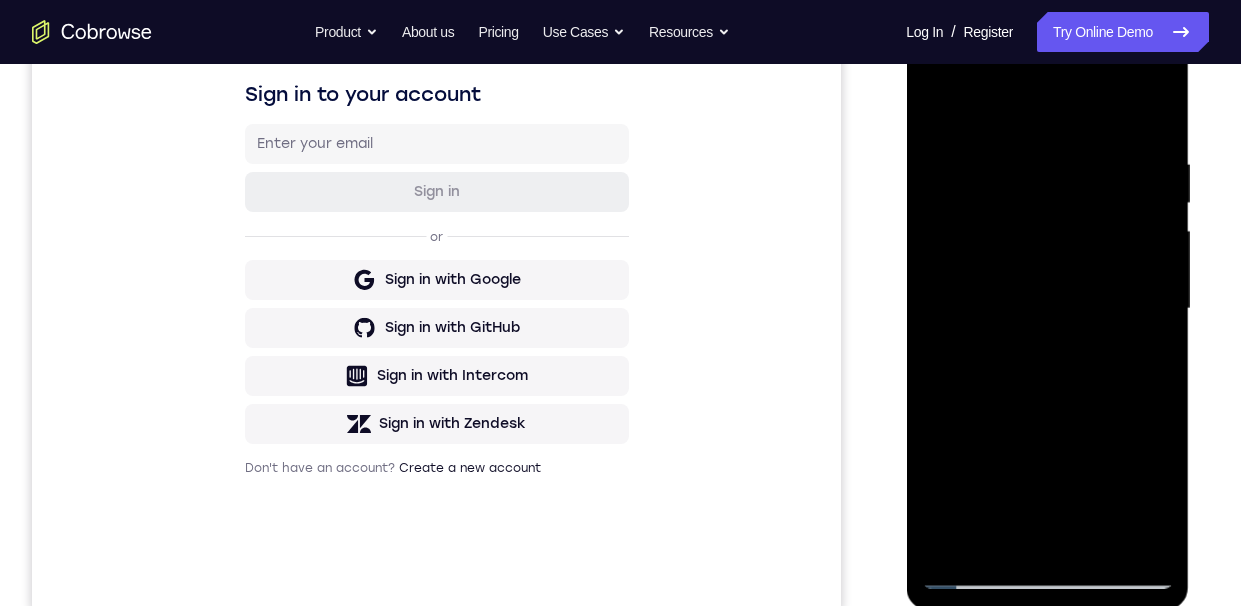 click at bounding box center (1047, 309) 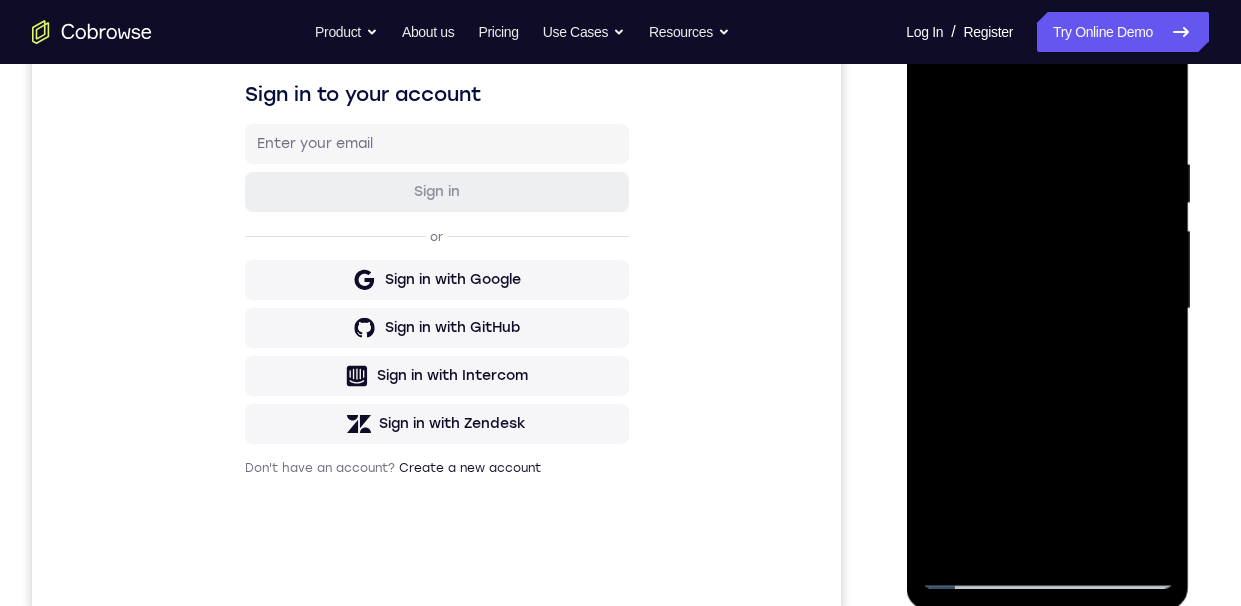 click at bounding box center (1047, 309) 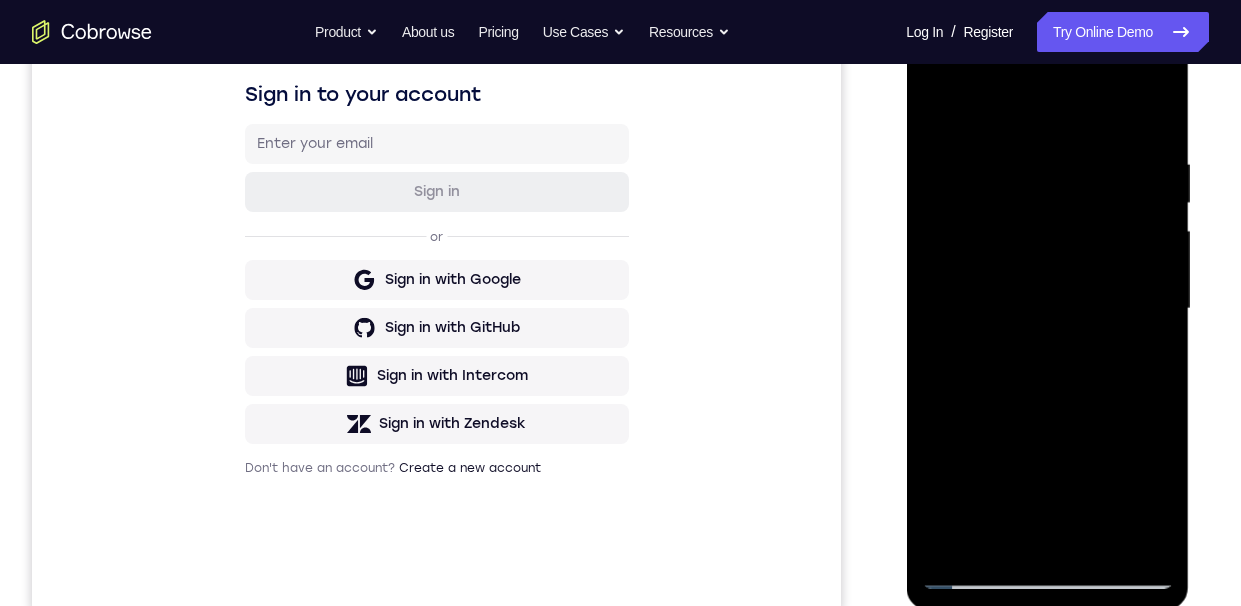 click at bounding box center (1047, 309) 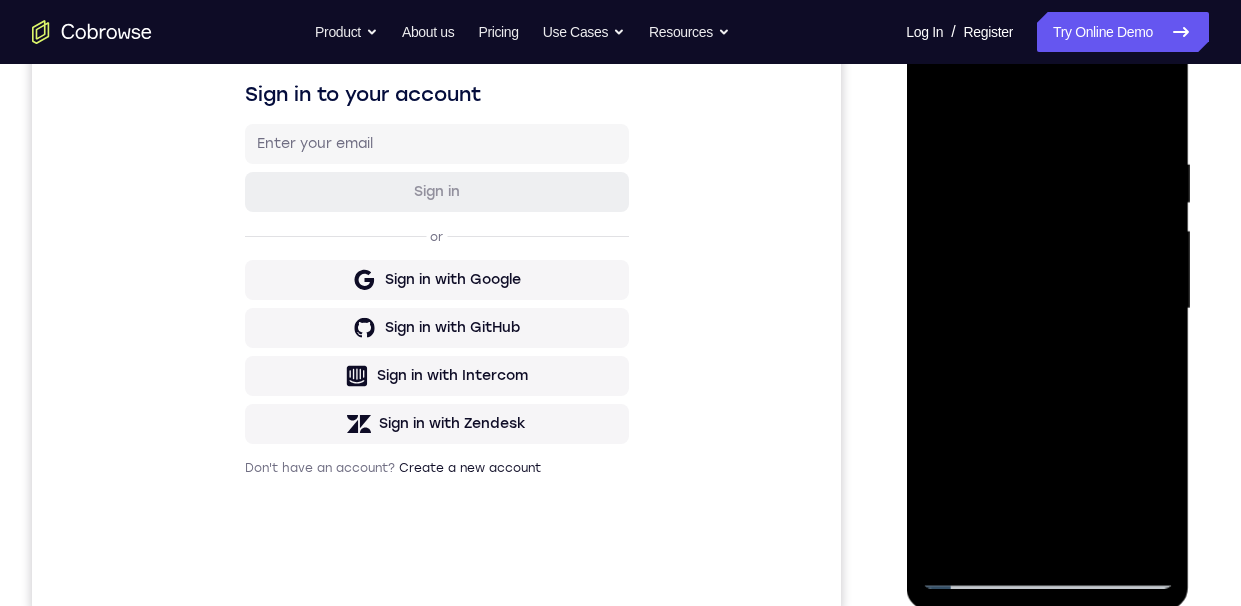 click at bounding box center (1047, 309) 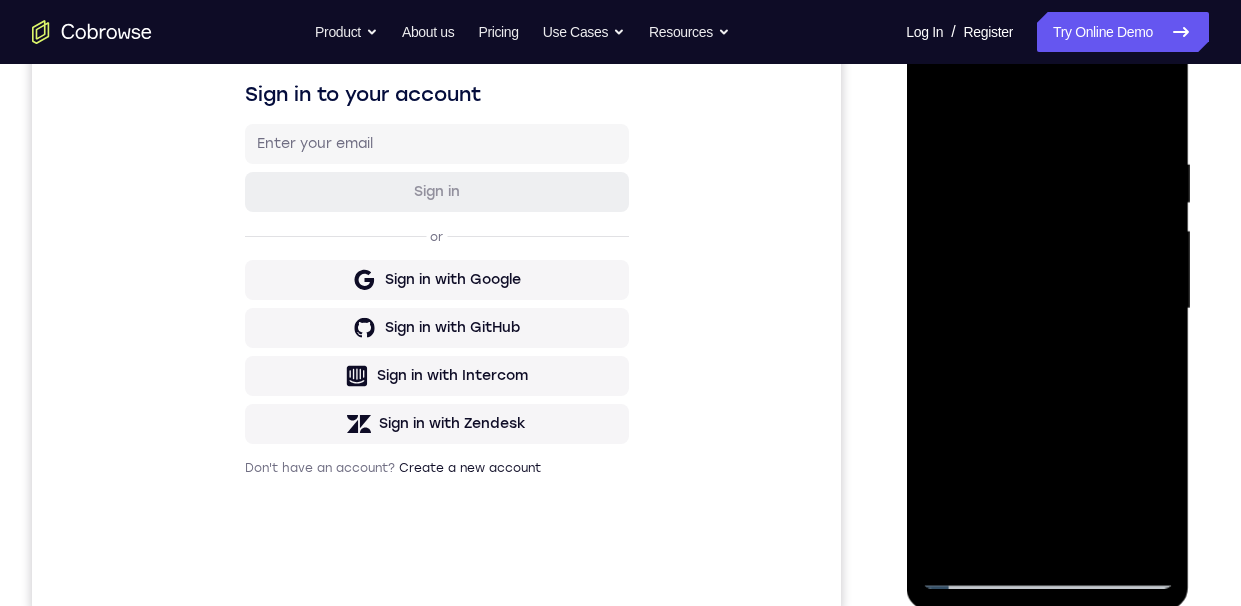 click at bounding box center (1047, 309) 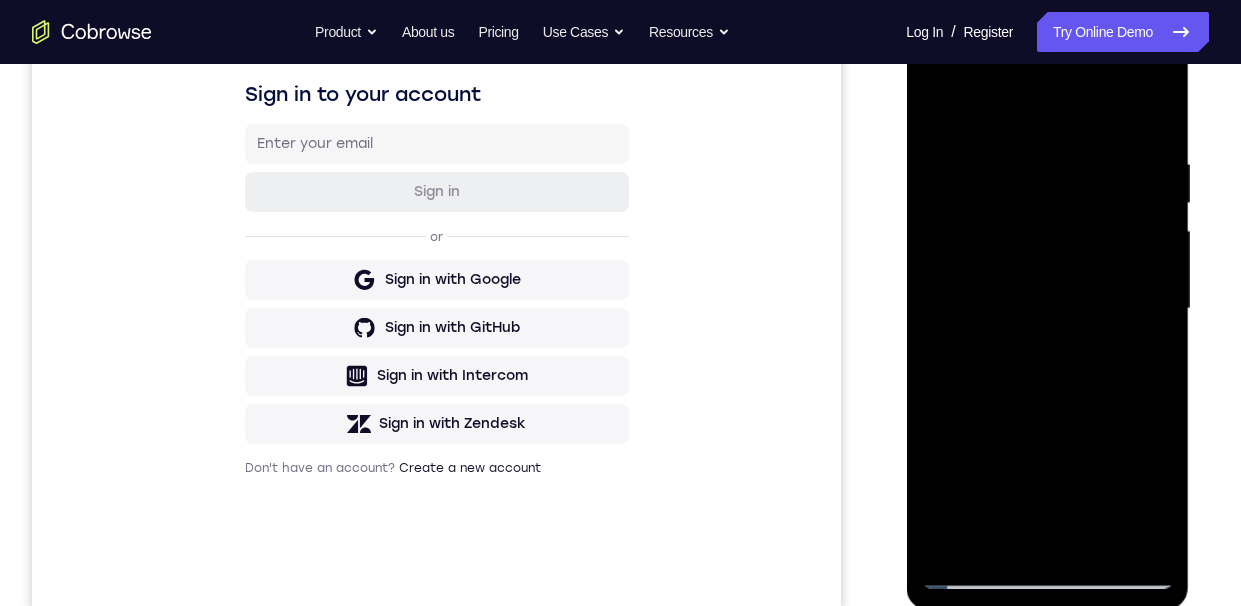click at bounding box center (1047, 309) 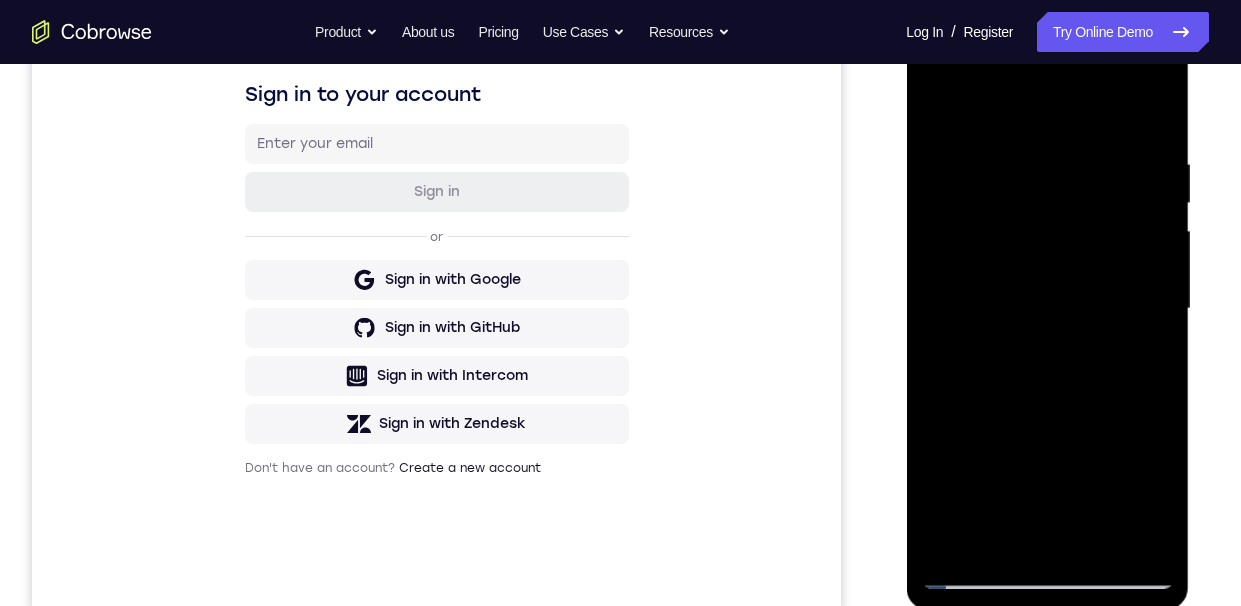 click at bounding box center [1047, 309] 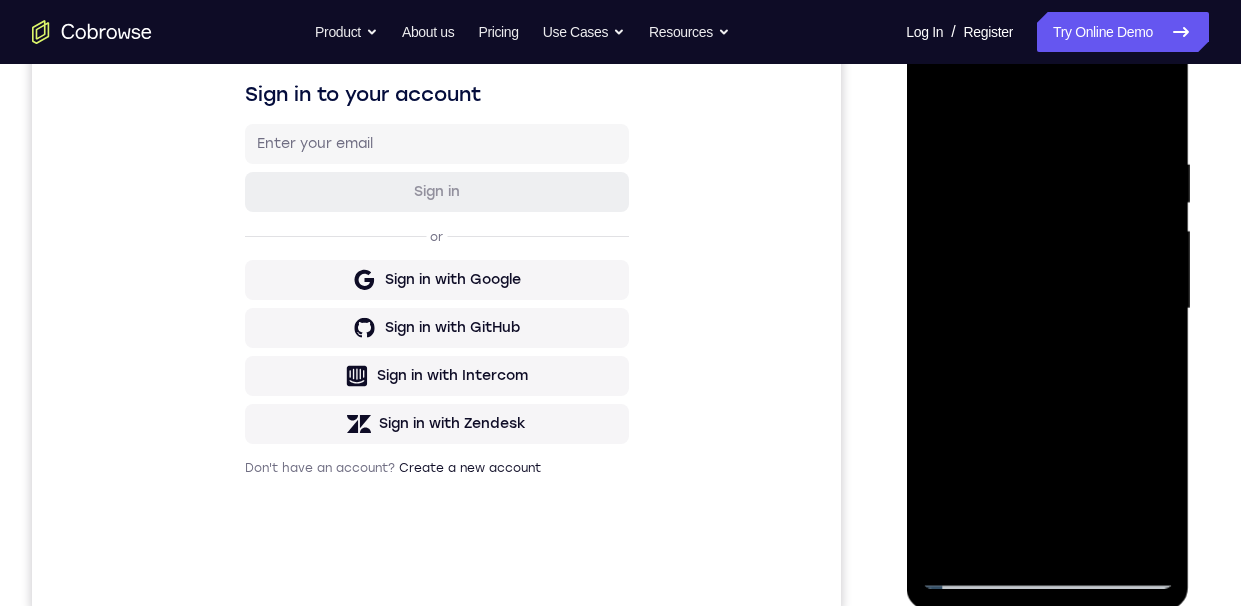 click at bounding box center (1047, 309) 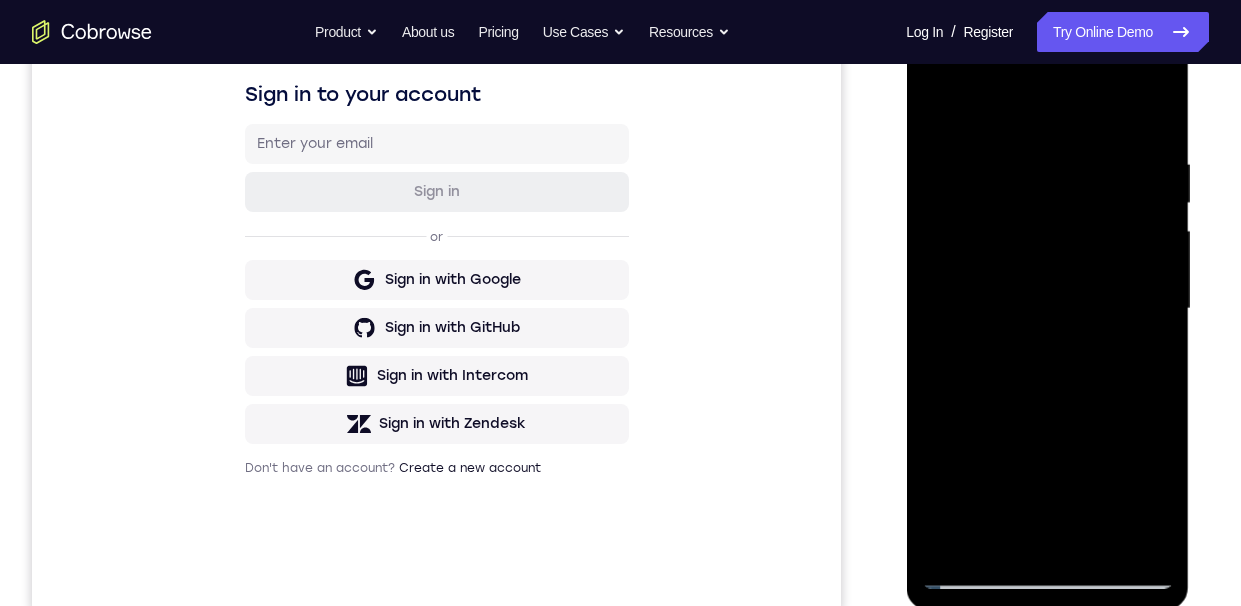click at bounding box center (1047, 309) 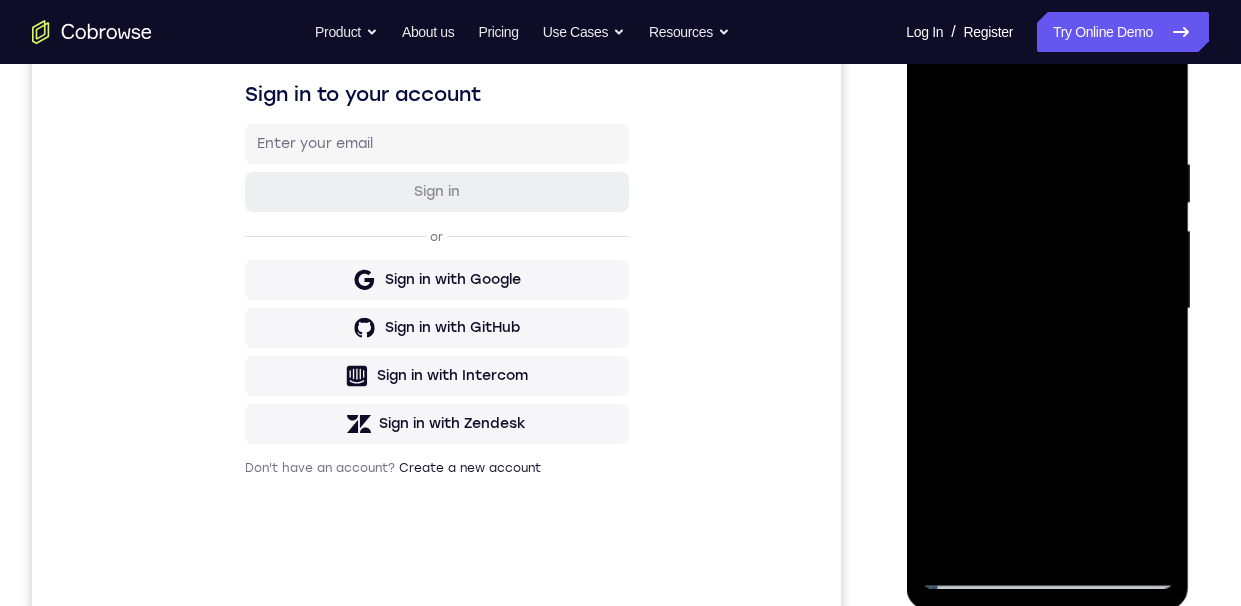 click at bounding box center (1047, 309) 